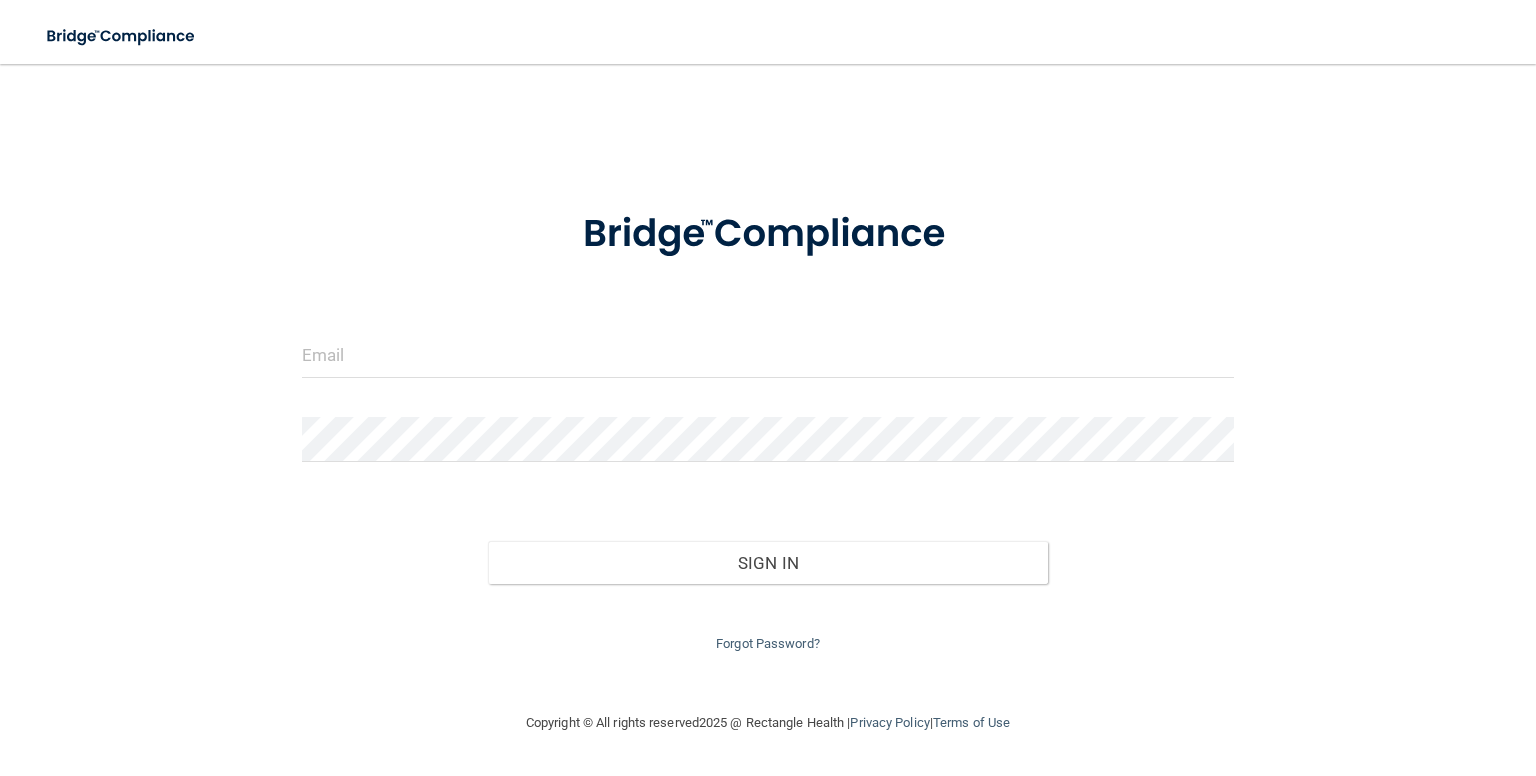 scroll, scrollTop: 0, scrollLeft: 0, axis: both 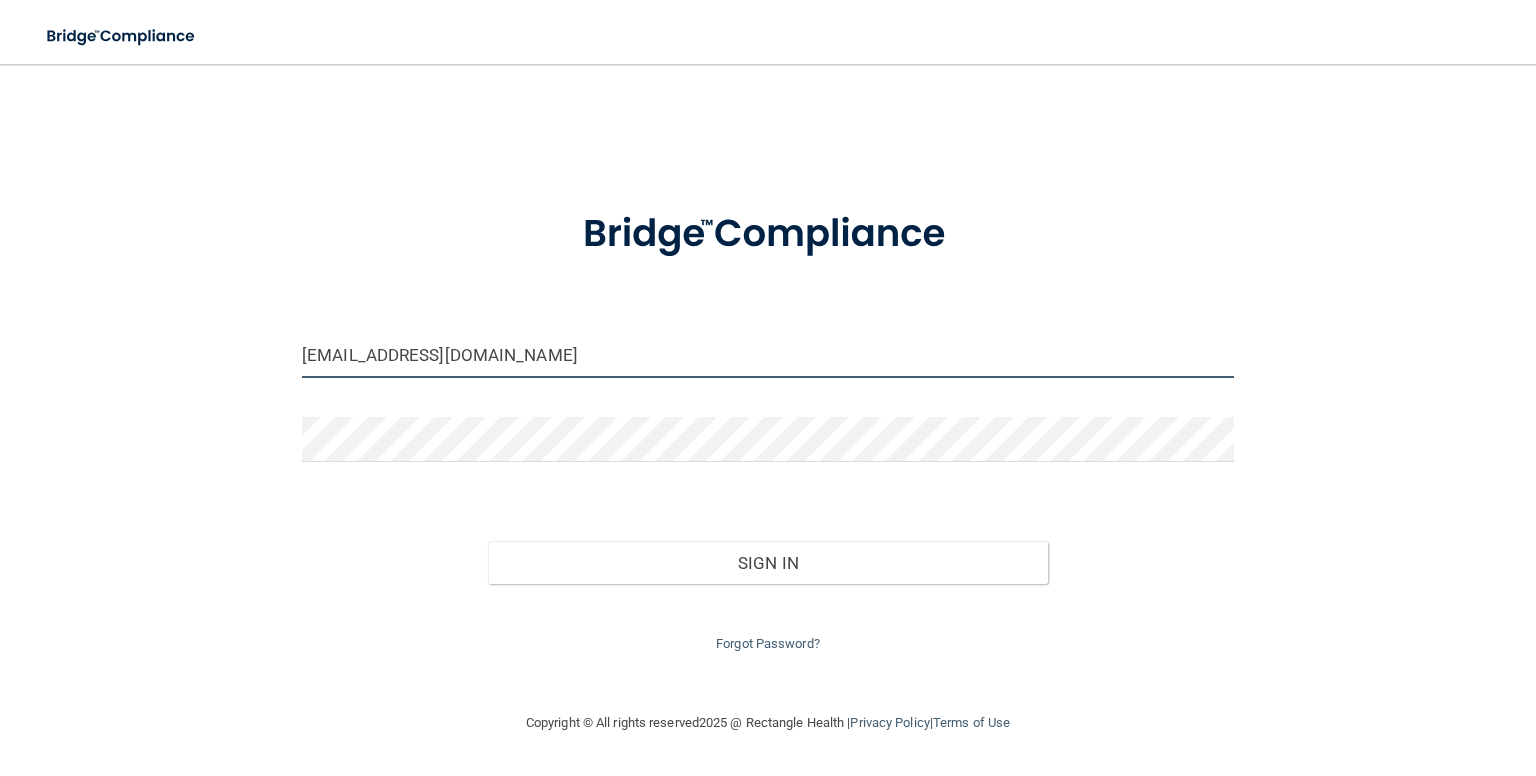 drag, startPoint x: 562, startPoint y: 351, endPoint x: 290, endPoint y: 341, distance: 272.18375 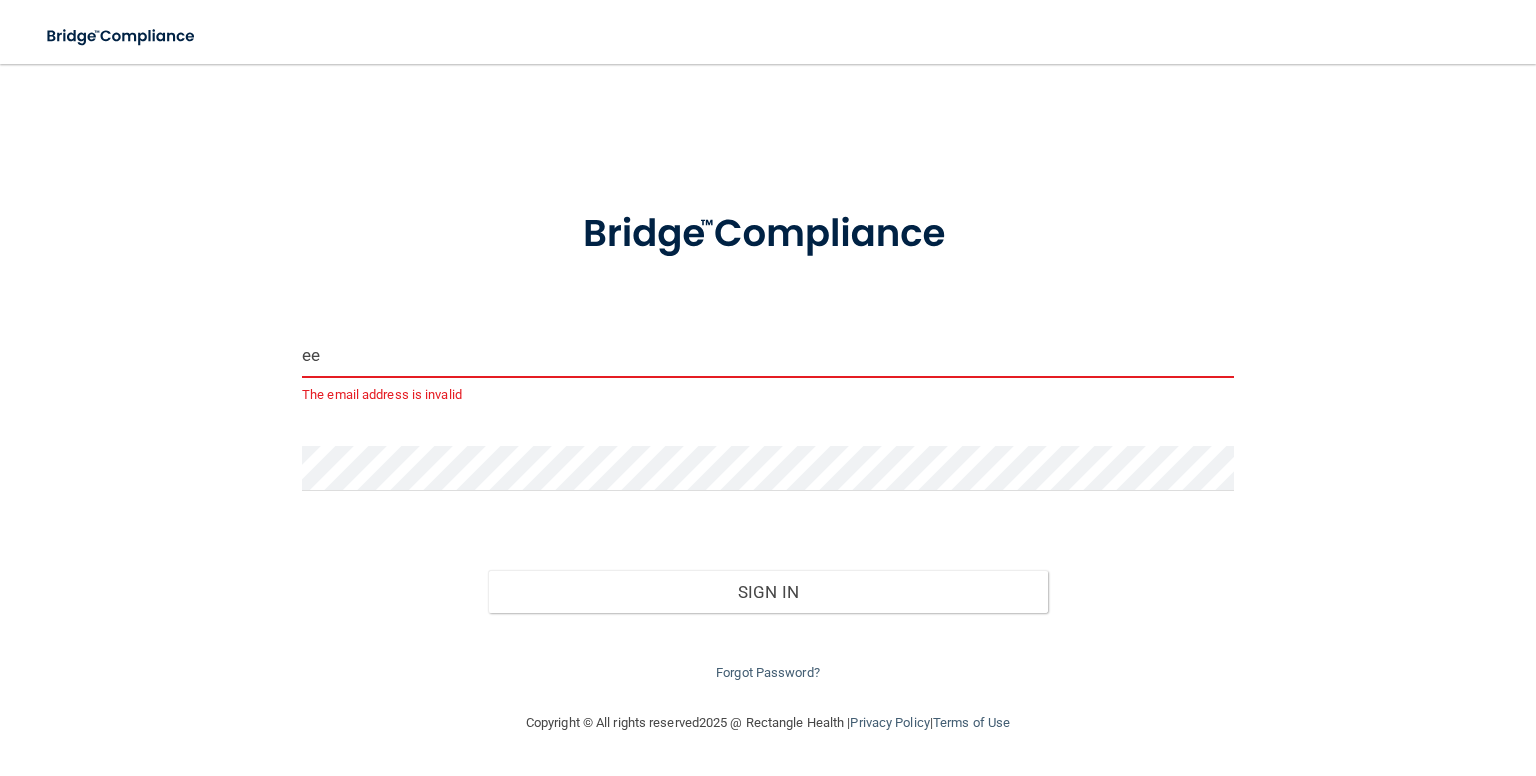 type on "[EMAIL_ADDRESS][DOMAIN_NAME]" 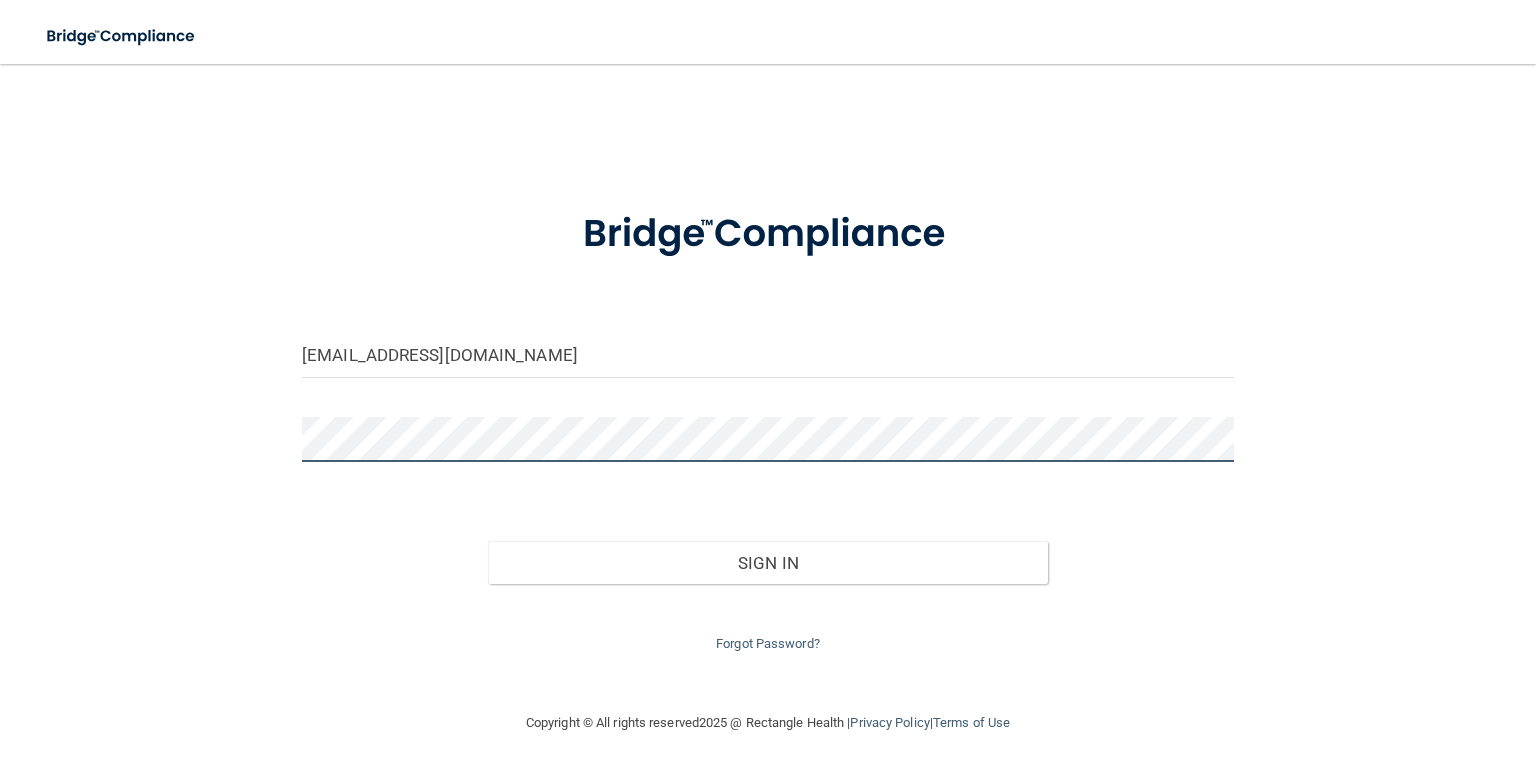 click on "Sign In" at bounding box center [767, 563] 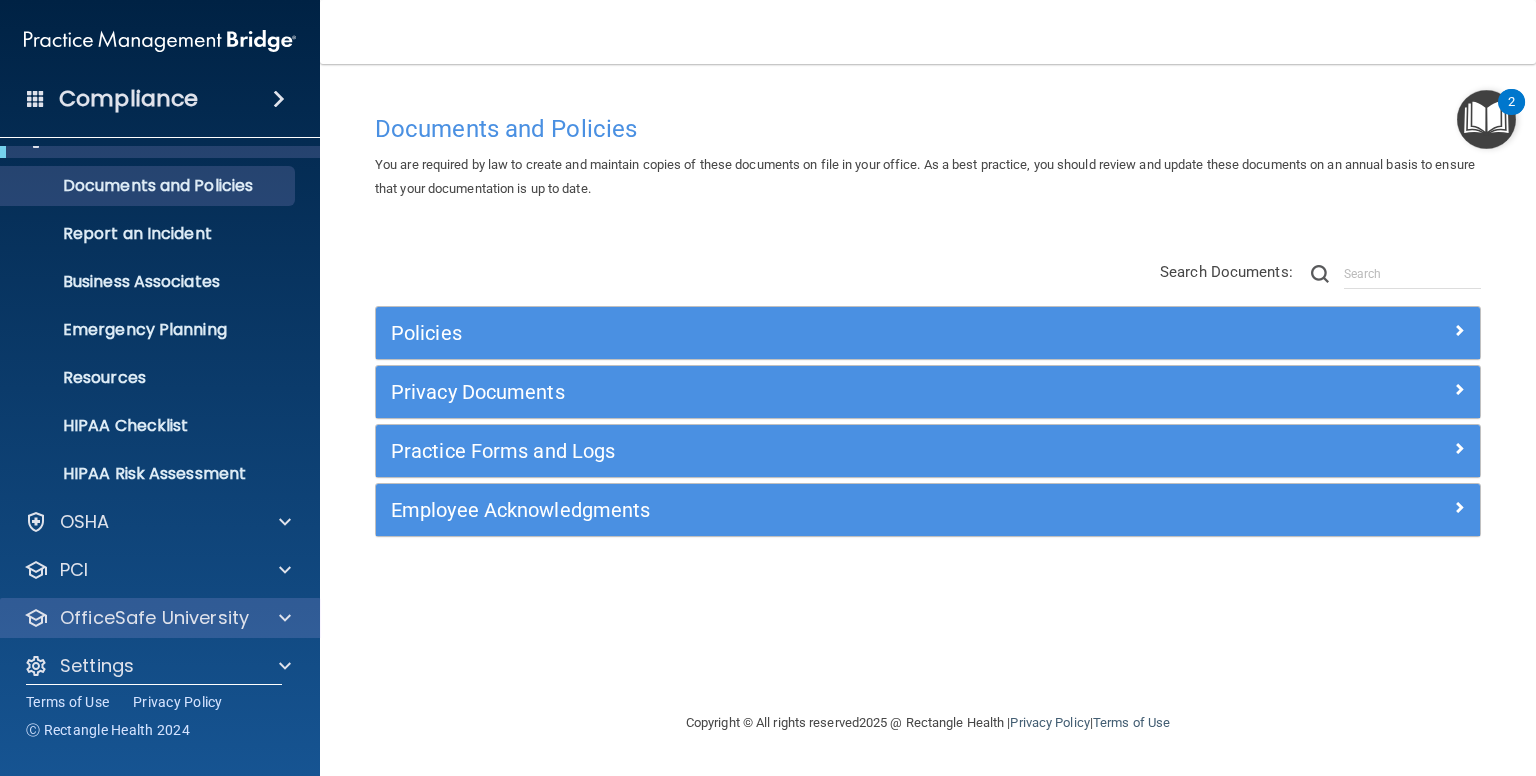 scroll, scrollTop: 53, scrollLeft: 0, axis: vertical 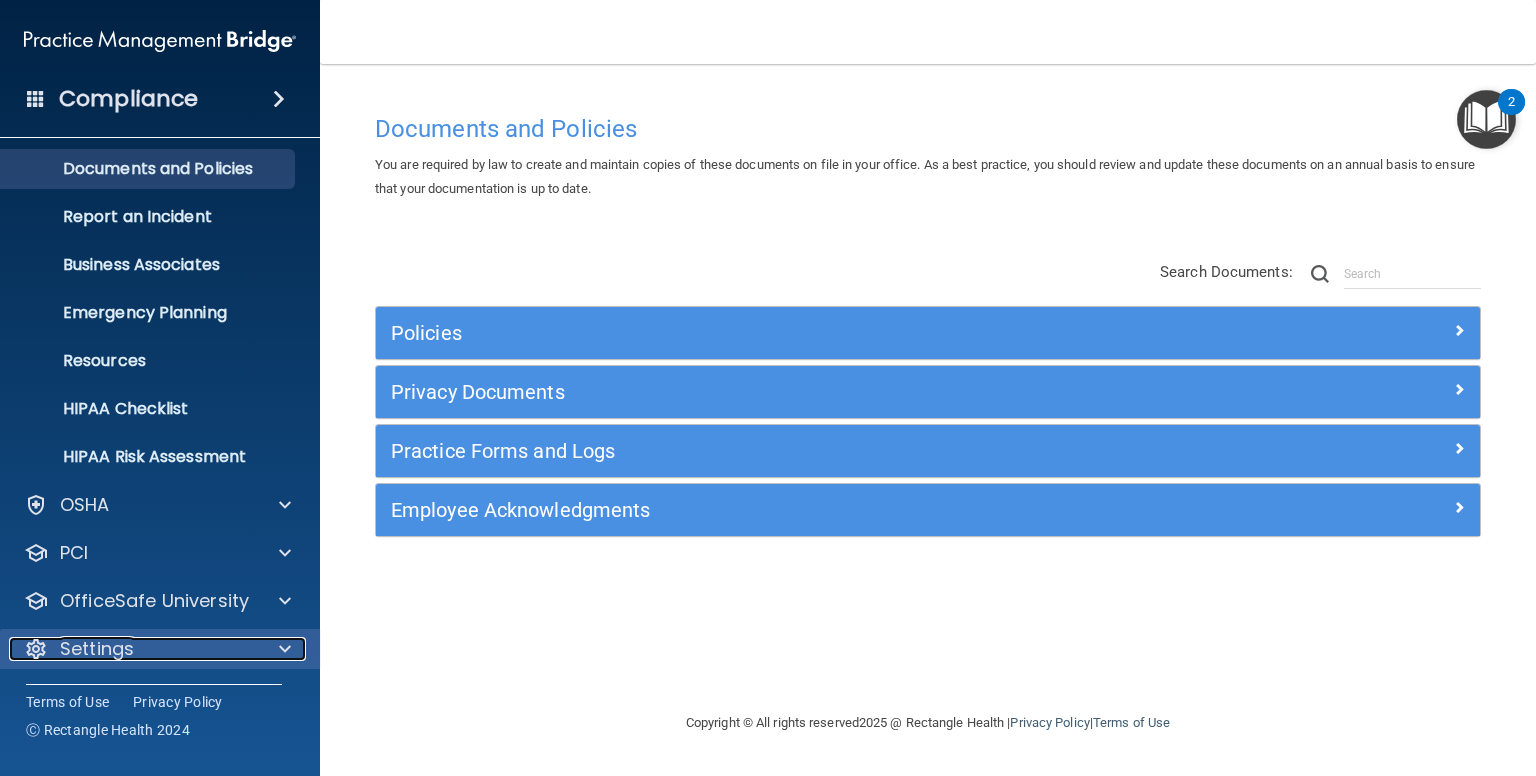 click on "Settings" at bounding box center [133, 649] 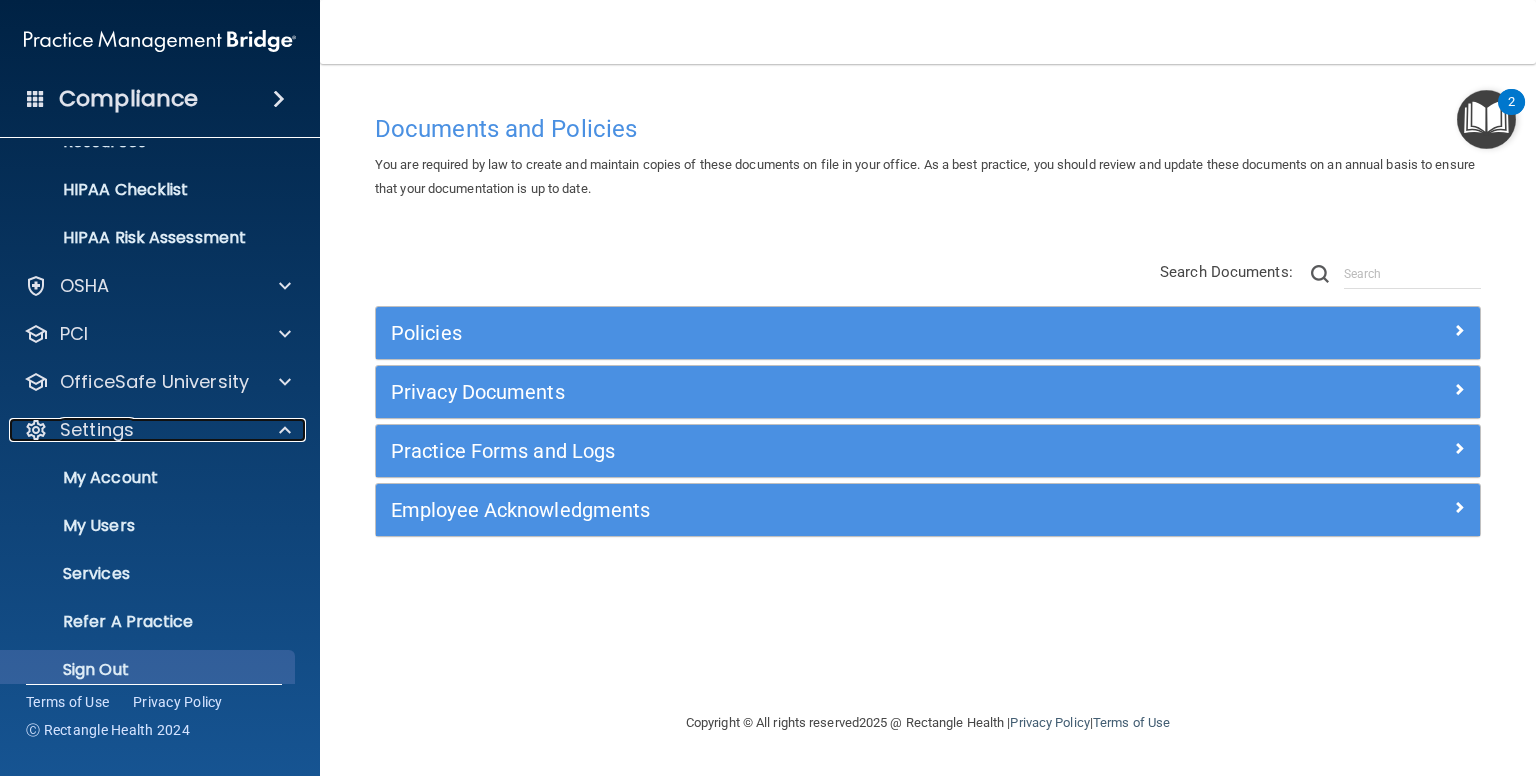 scroll, scrollTop: 293, scrollLeft: 0, axis: vertical 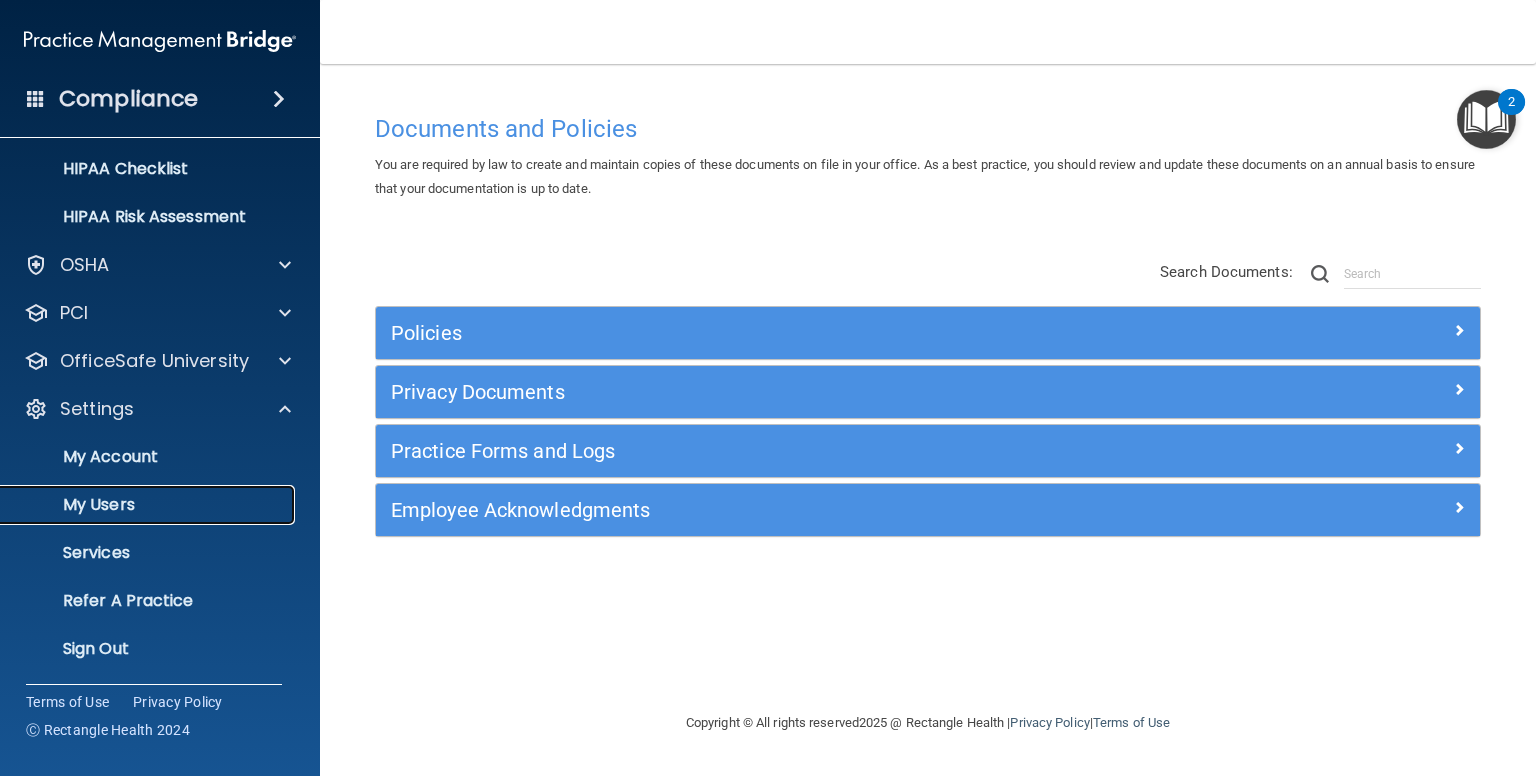 click on "My Users" at bounding box center [149, 505] 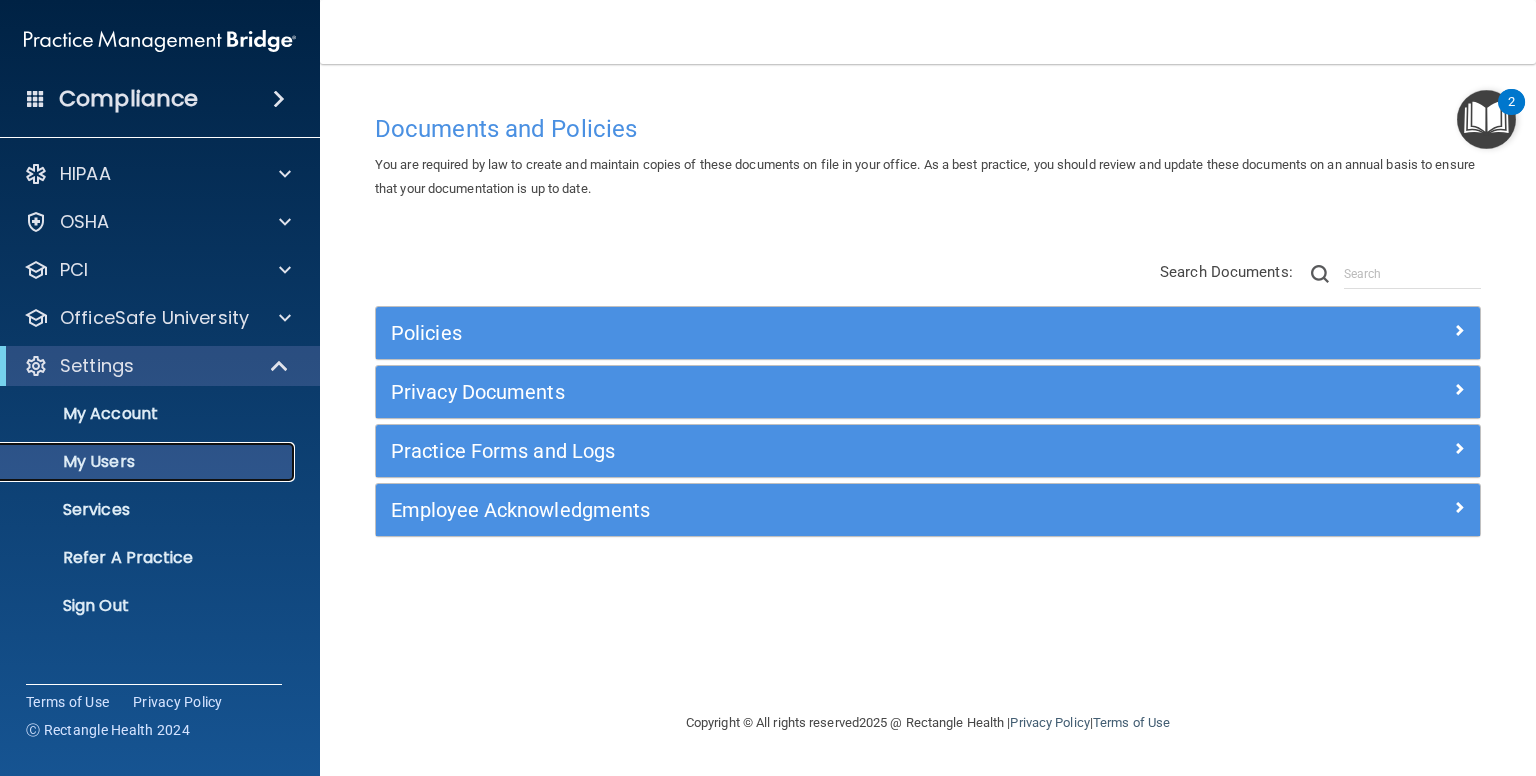 scroll, scrollTop: 0, scrollLeft: 0, axis: both 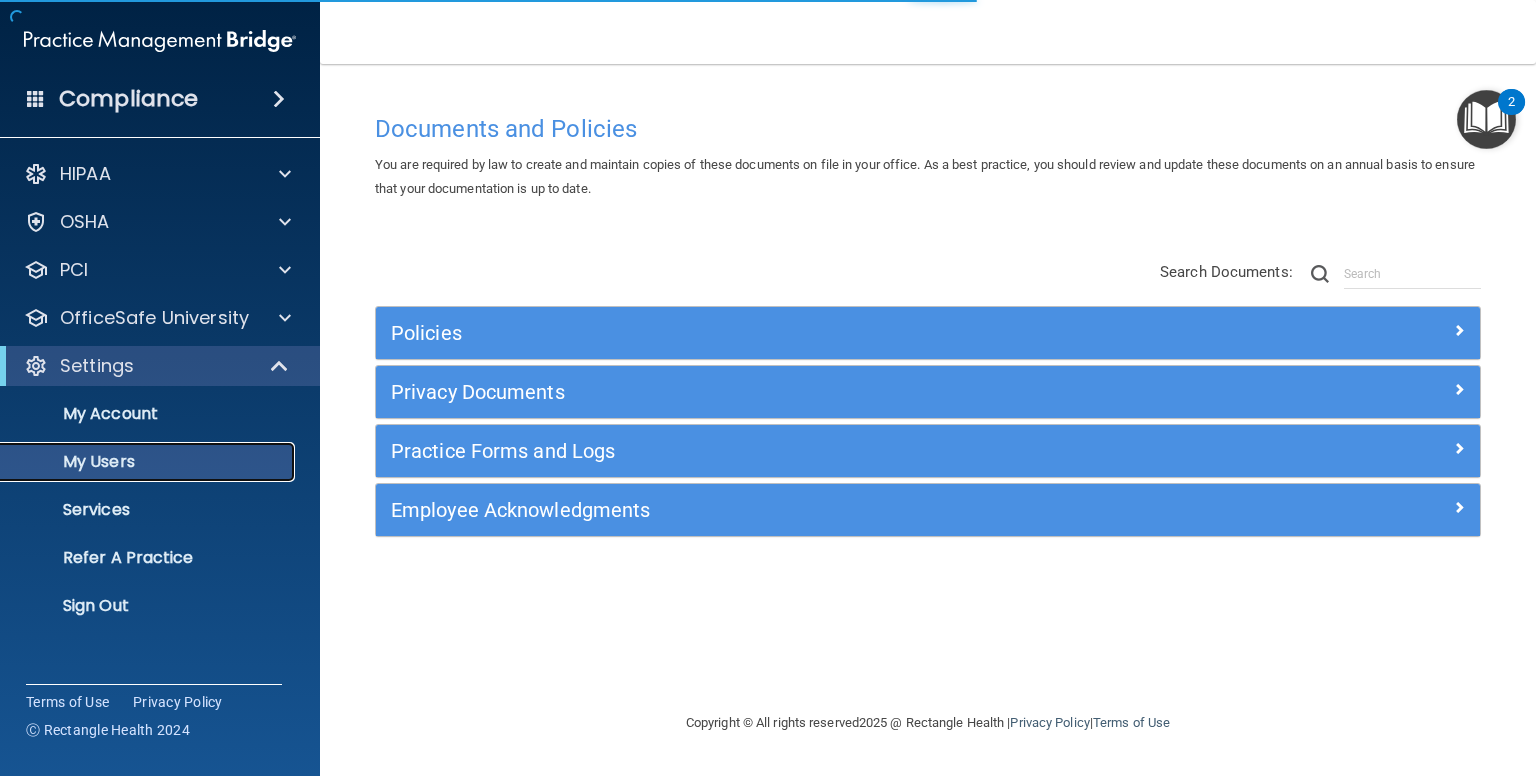 select on "20" 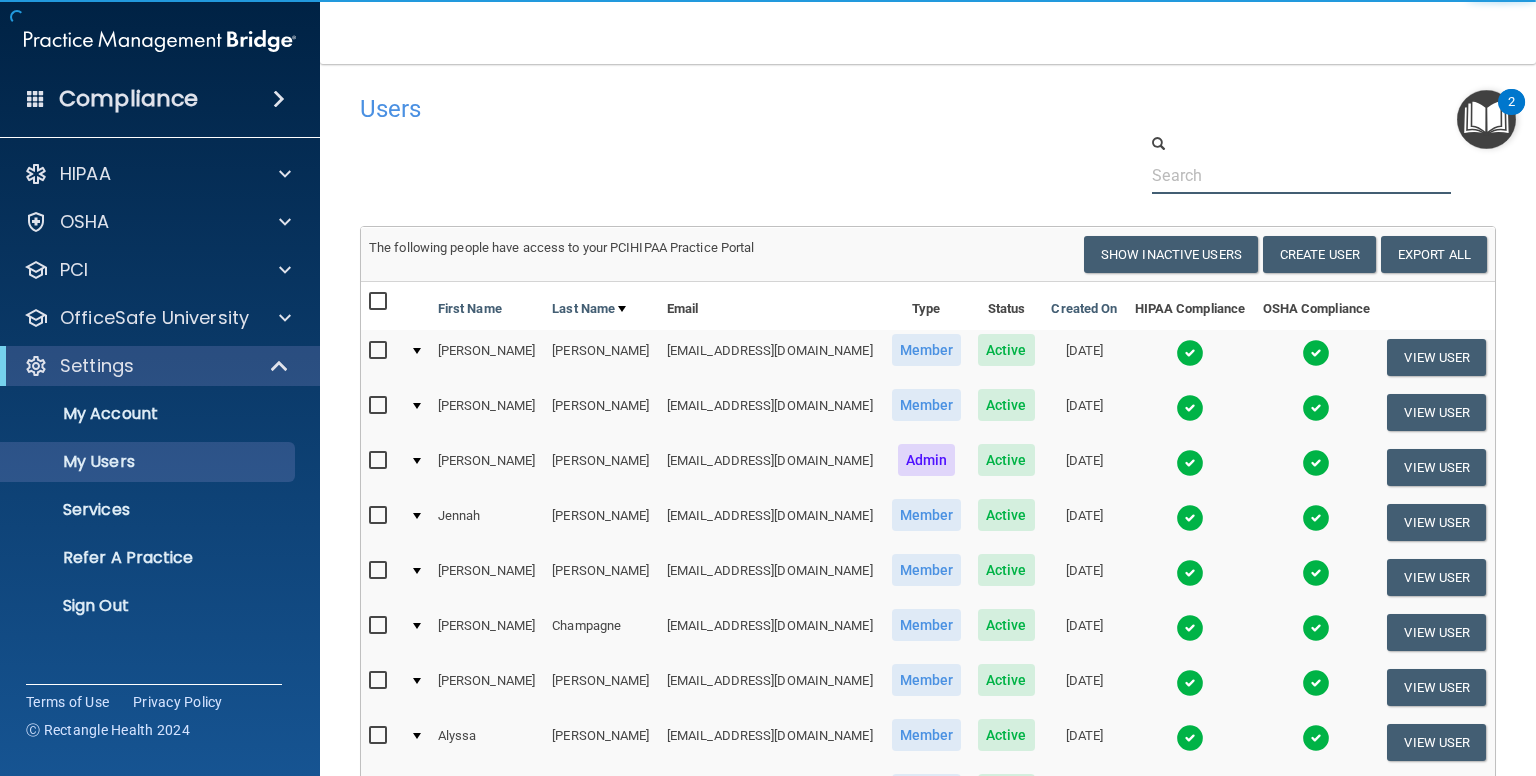 click at bounding box center [1301, 175] 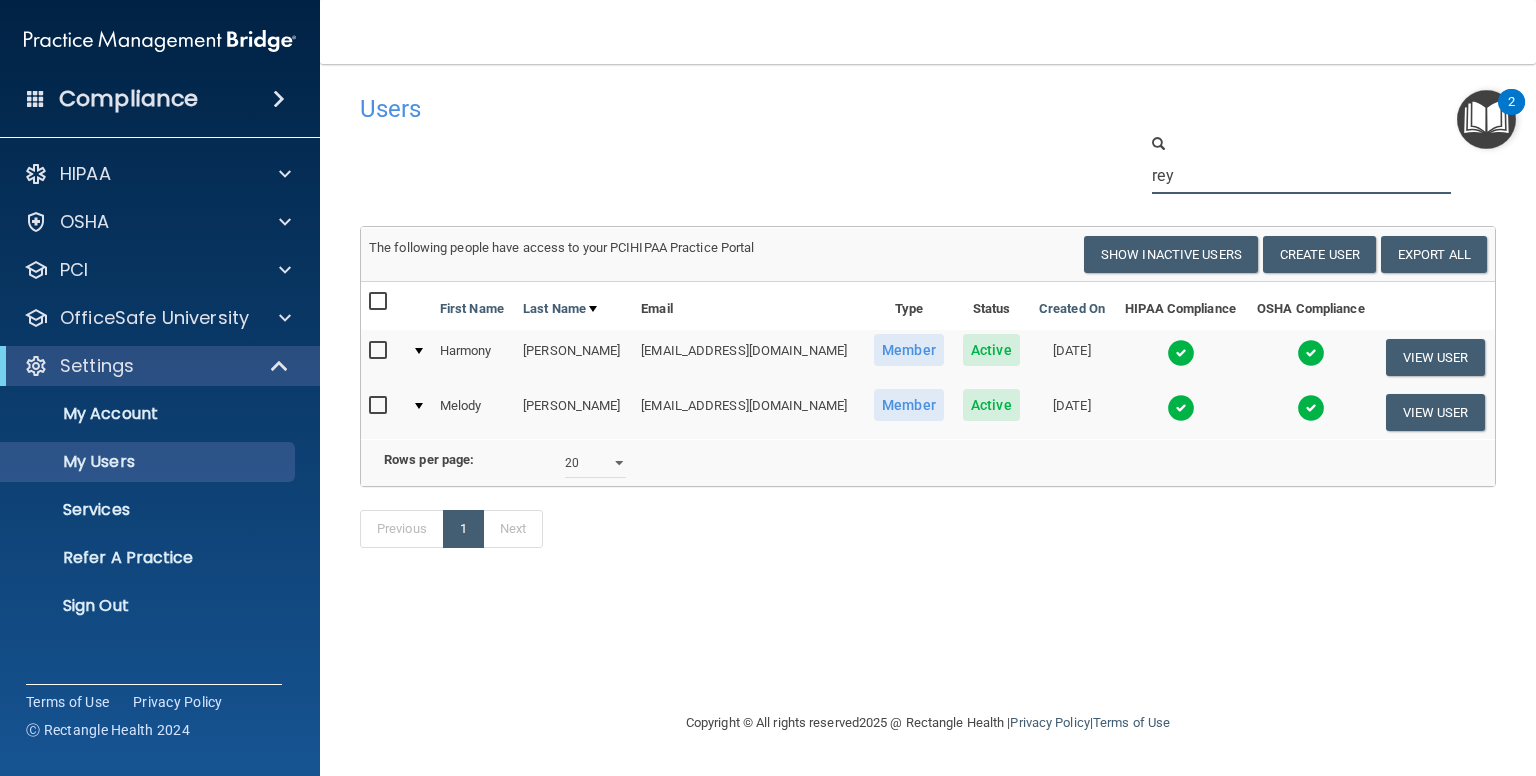 type on "rey" 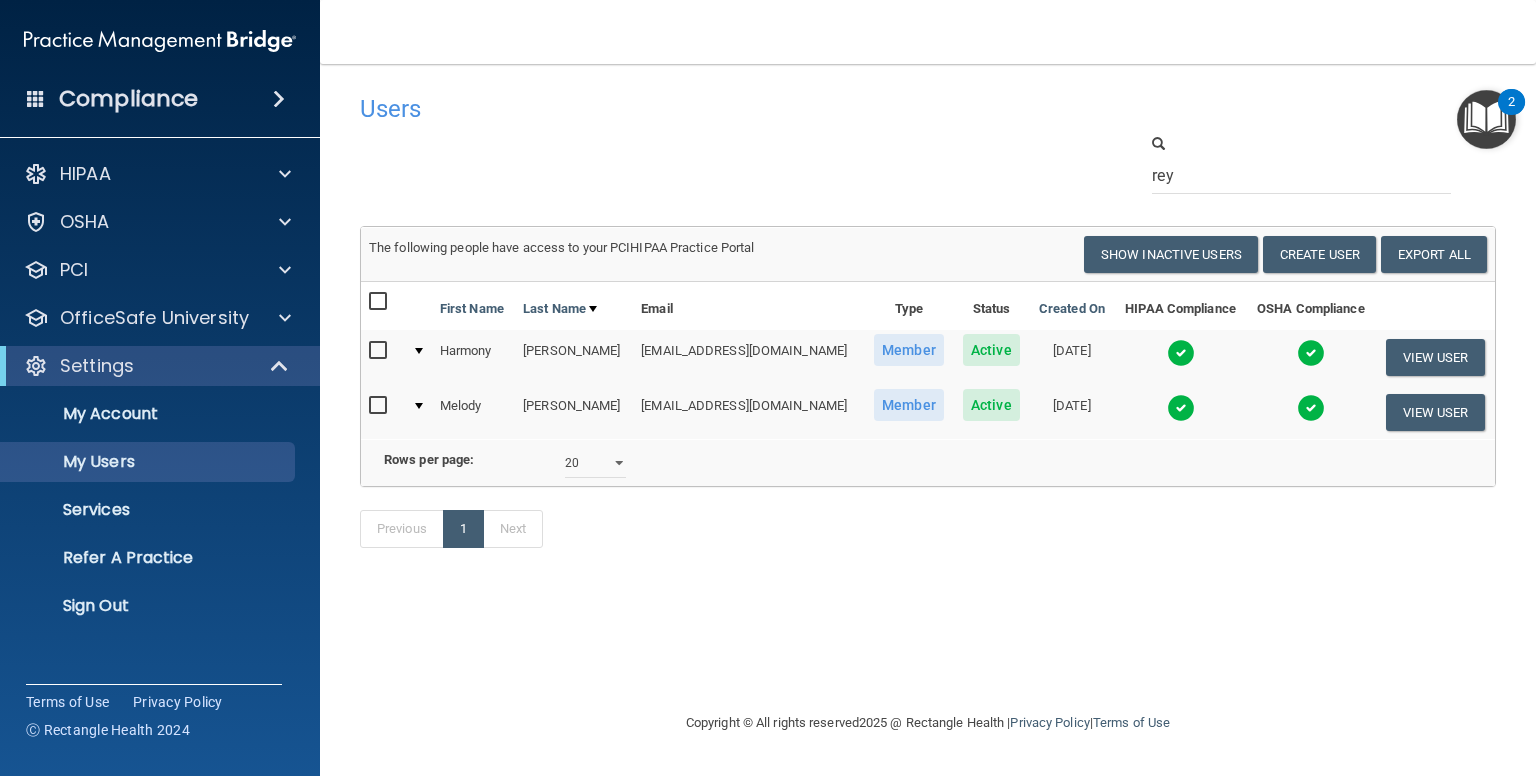 click at bounding box center (1311, 408) 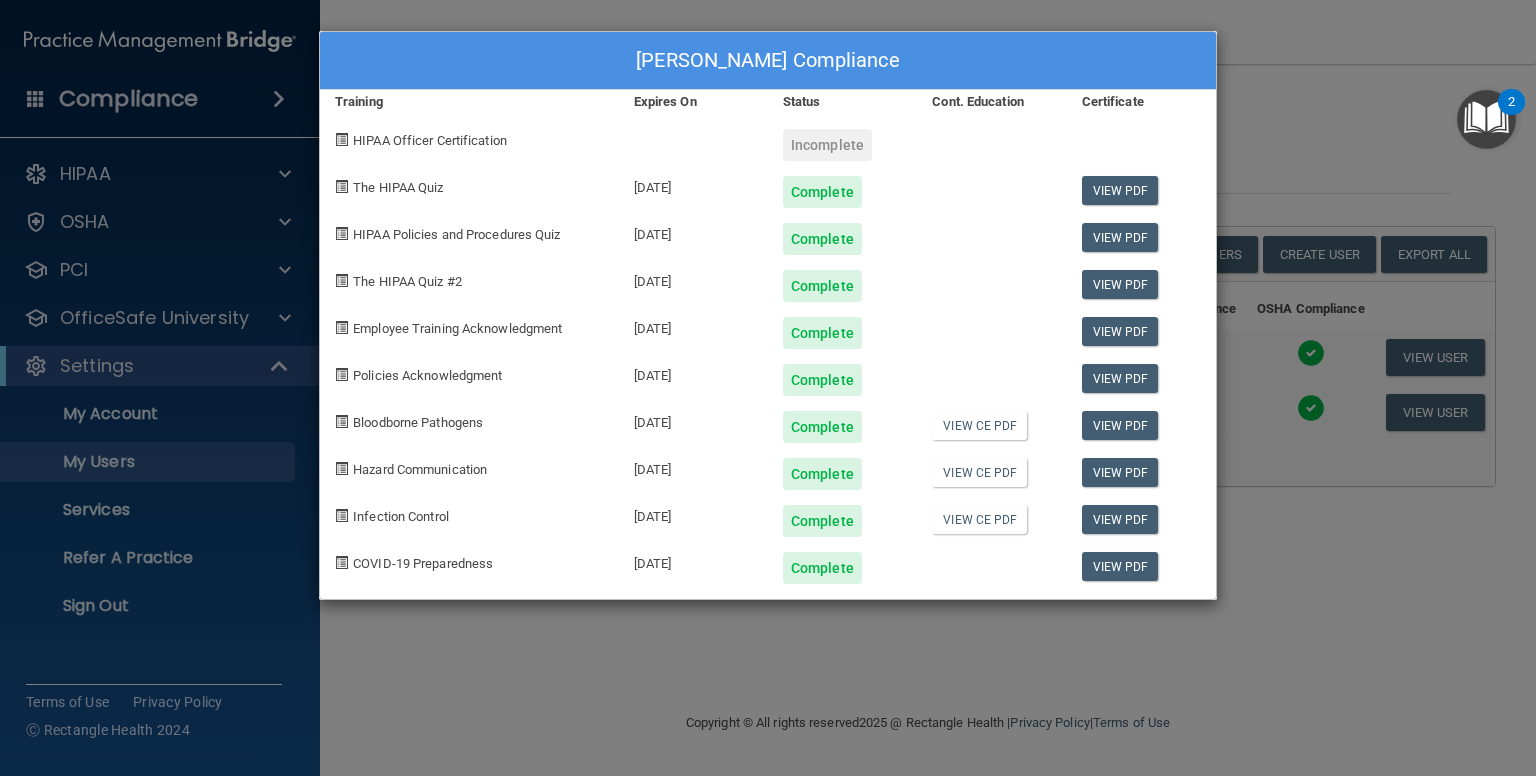 click on "[PERSON_NAME] Compliance      Training   Expires On   Status   Cont. Education   Certificate         HIPAA Officer Certification             Incomplete                      The HIPAA Quiz      [DATE]       Complete              View PDF         HIPAA Policies and Procedures Quiz      [DATE]       Complete              View PDF         The HIPAA Quiz #2      [DATE]       Complete              View PDF         Employee Training Acknowledgment      [DATE]       Complete              View PDF         Policies Acknowledgment      [DATE]       Complete              View PDF         Bloodborne Pathogens      [DATE]       Complete        View CE PDF       View PDF         Hazard Communication      [DATE]       Complete        View CE PDF       View PDF         Infection Control      [DATE]       Complete        View CE PDF       View PDF         COVID-19 Preparedness      [DATE]       Complete              View PDF" at bounding box center [768, 388] 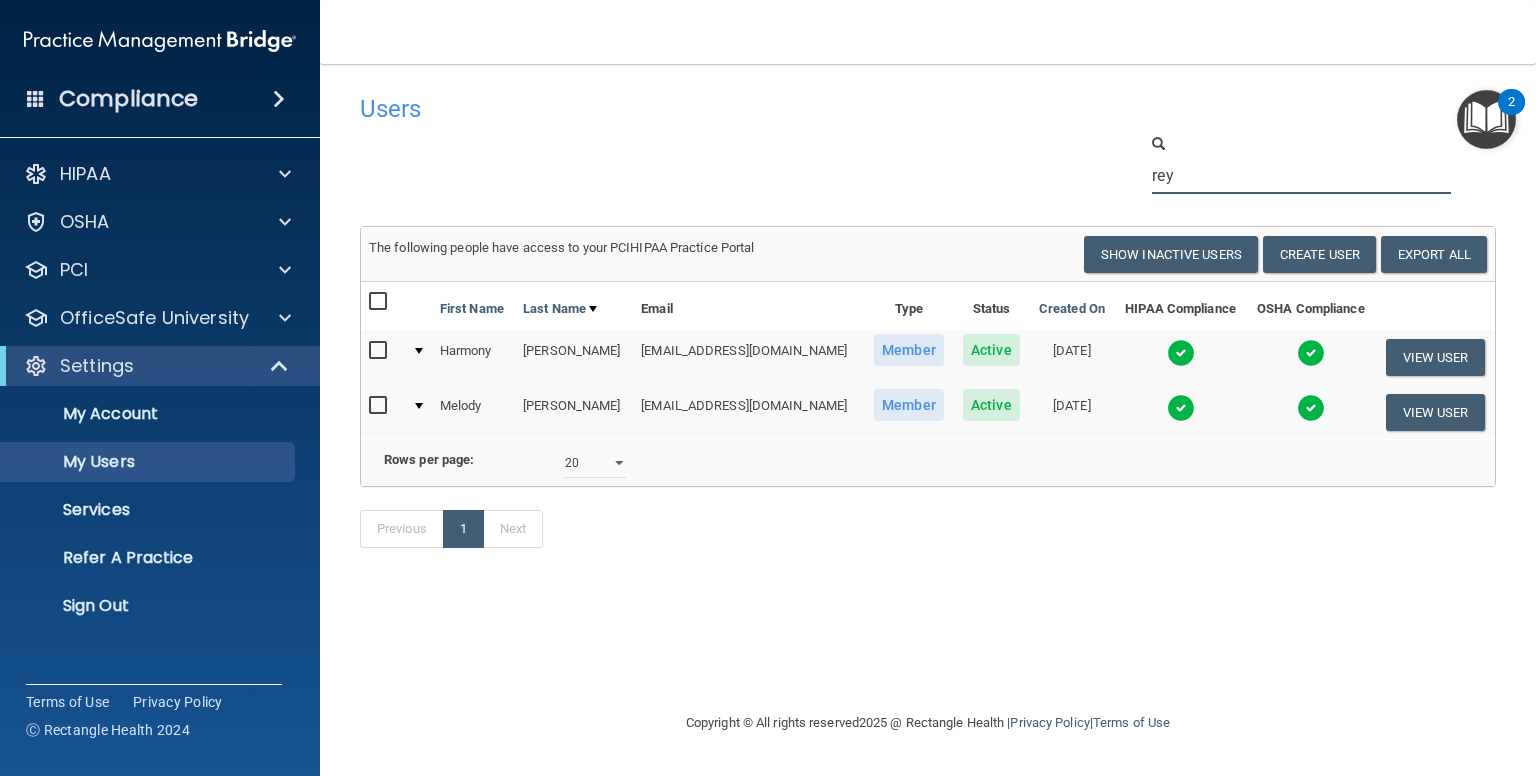 drag, startPoint x: 1209, startPoint y: 176, endPoint x: 1040, endPoint y: 169, distance: 169.14491 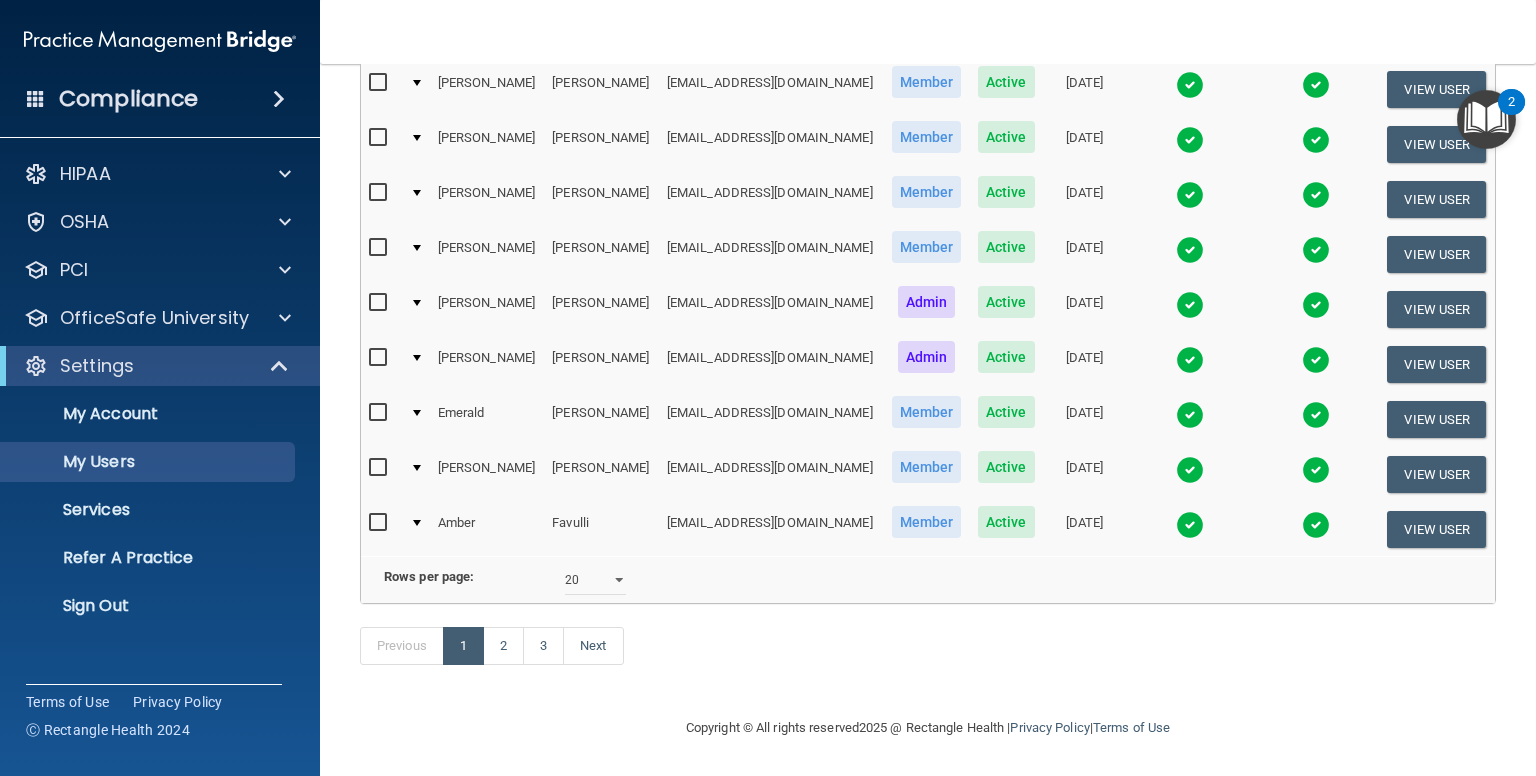 scroll, scrollTop: 918, scrollLeft: 0, axis: vertical 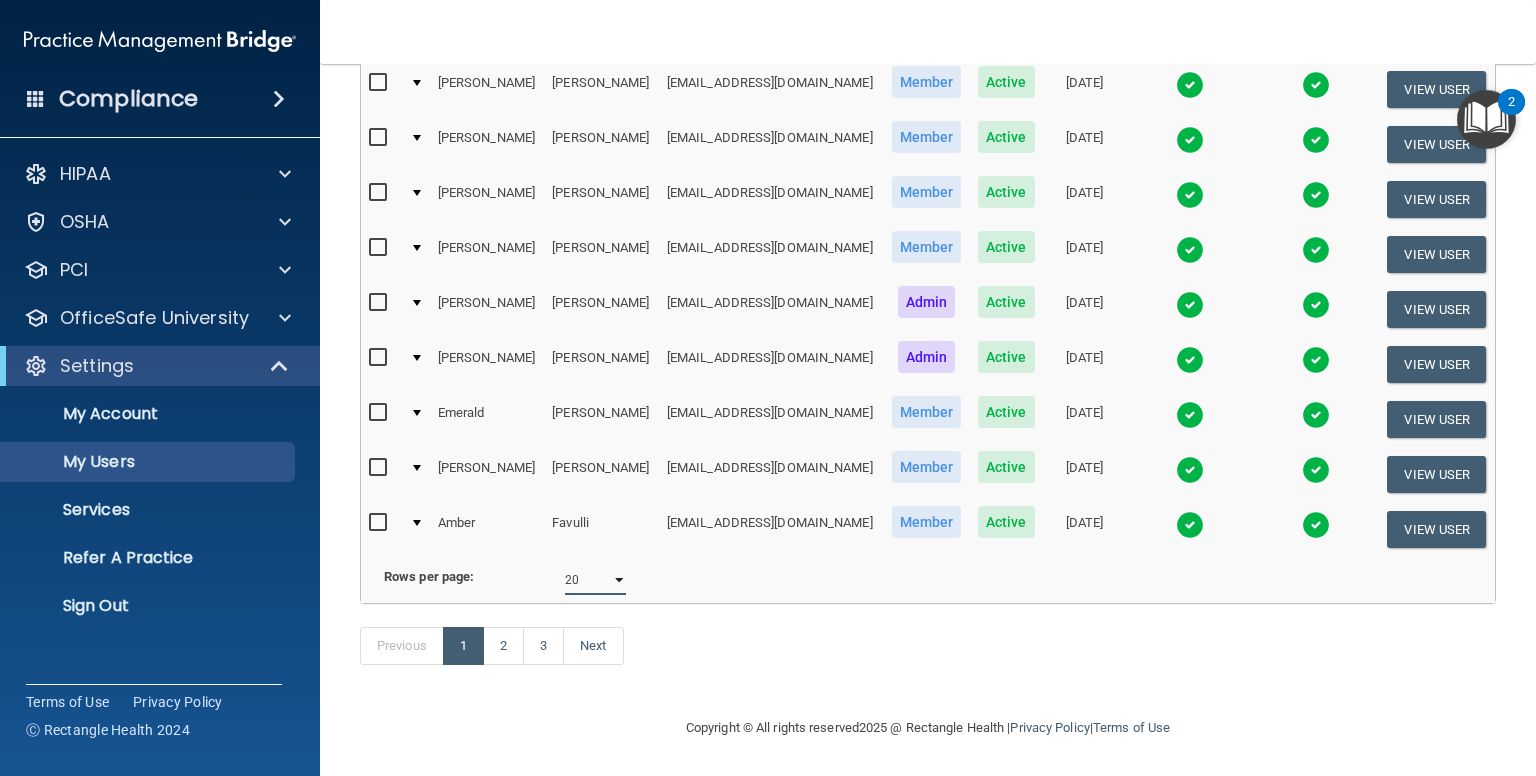 click on "10  20  30  40  all" at bounding box center [595, 580] 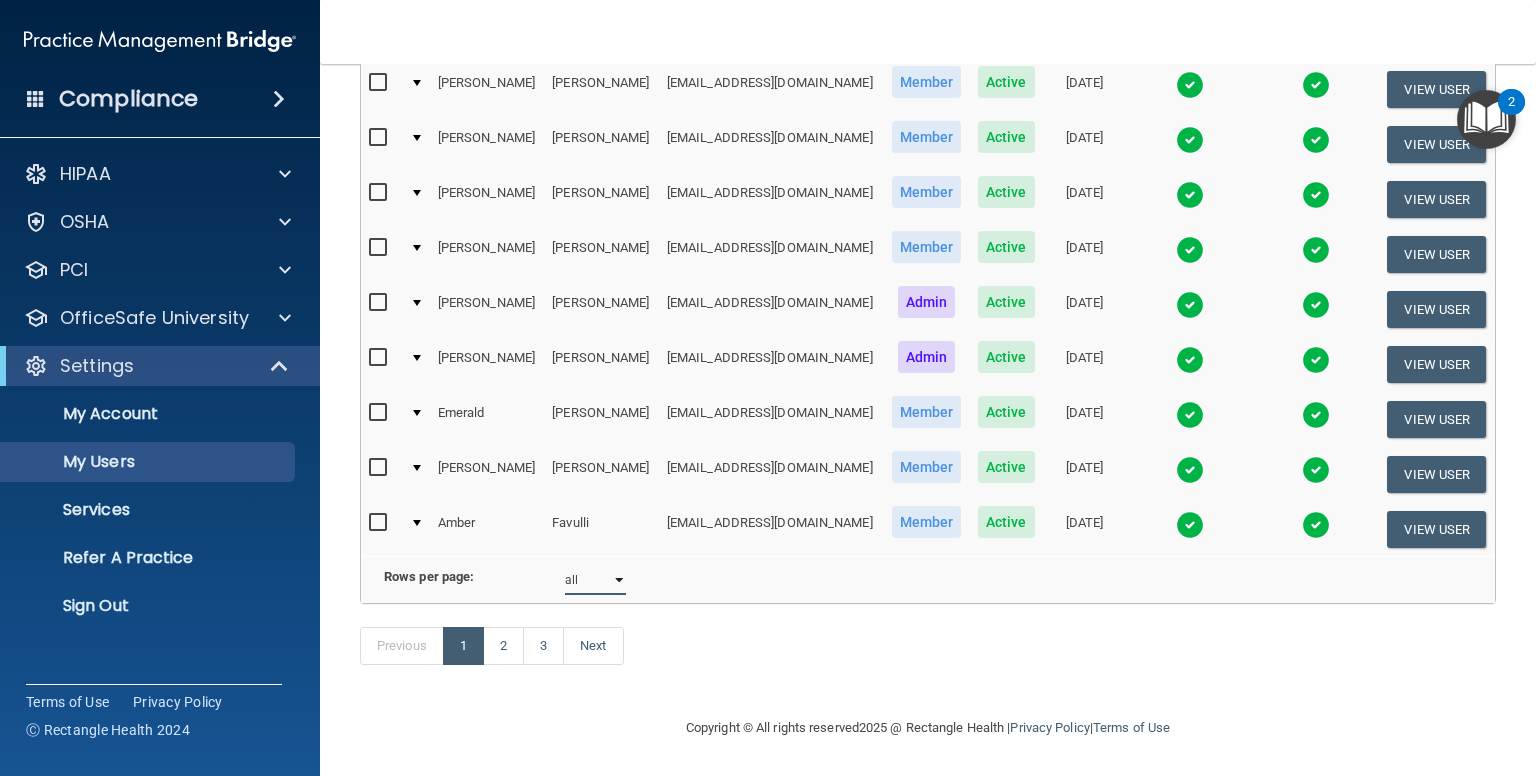 click on "10  20  30  40  all" at bounding box center [595, 580] 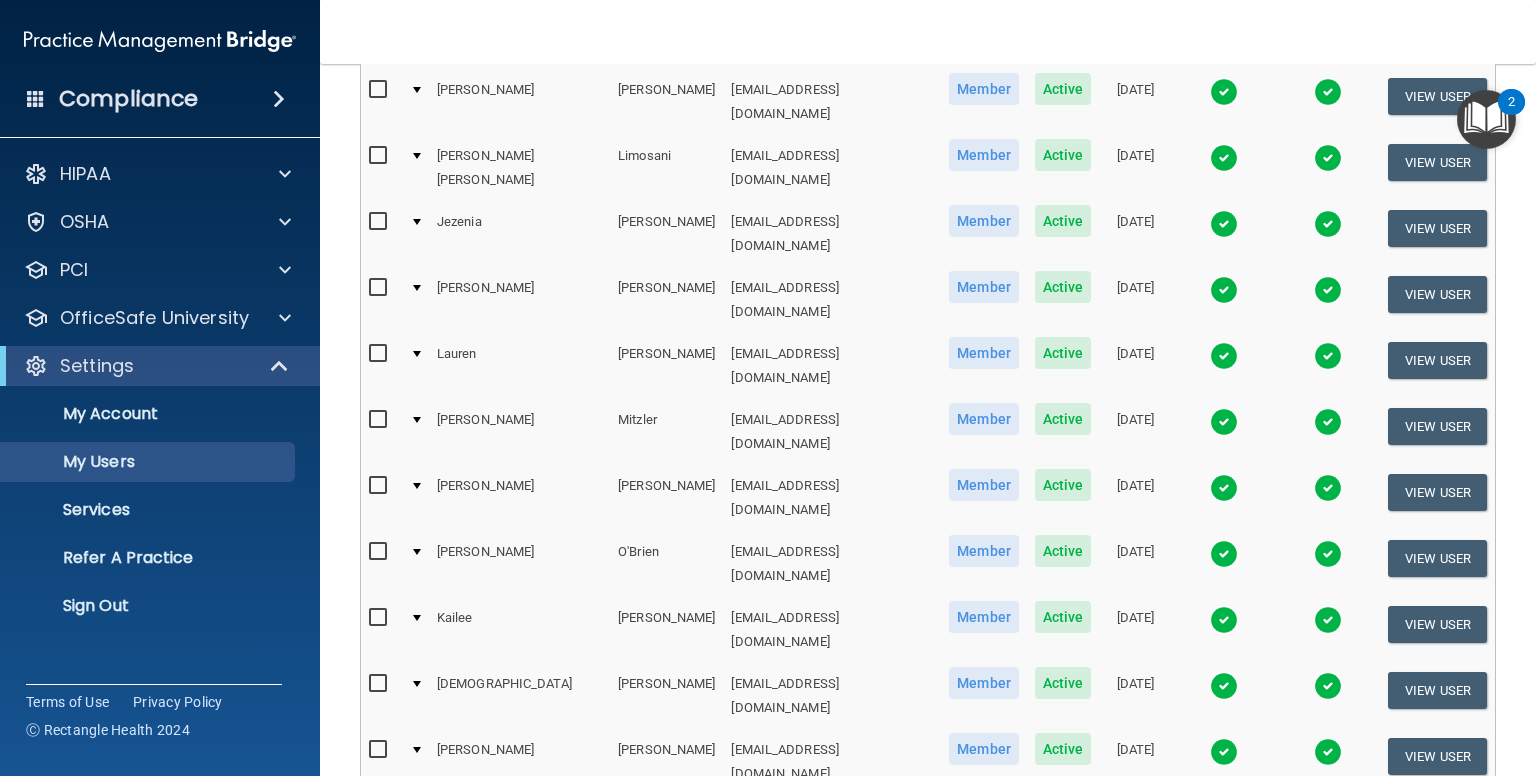 scroll, scrollTop: 3082, scrollLeft: 0, axis: vertical 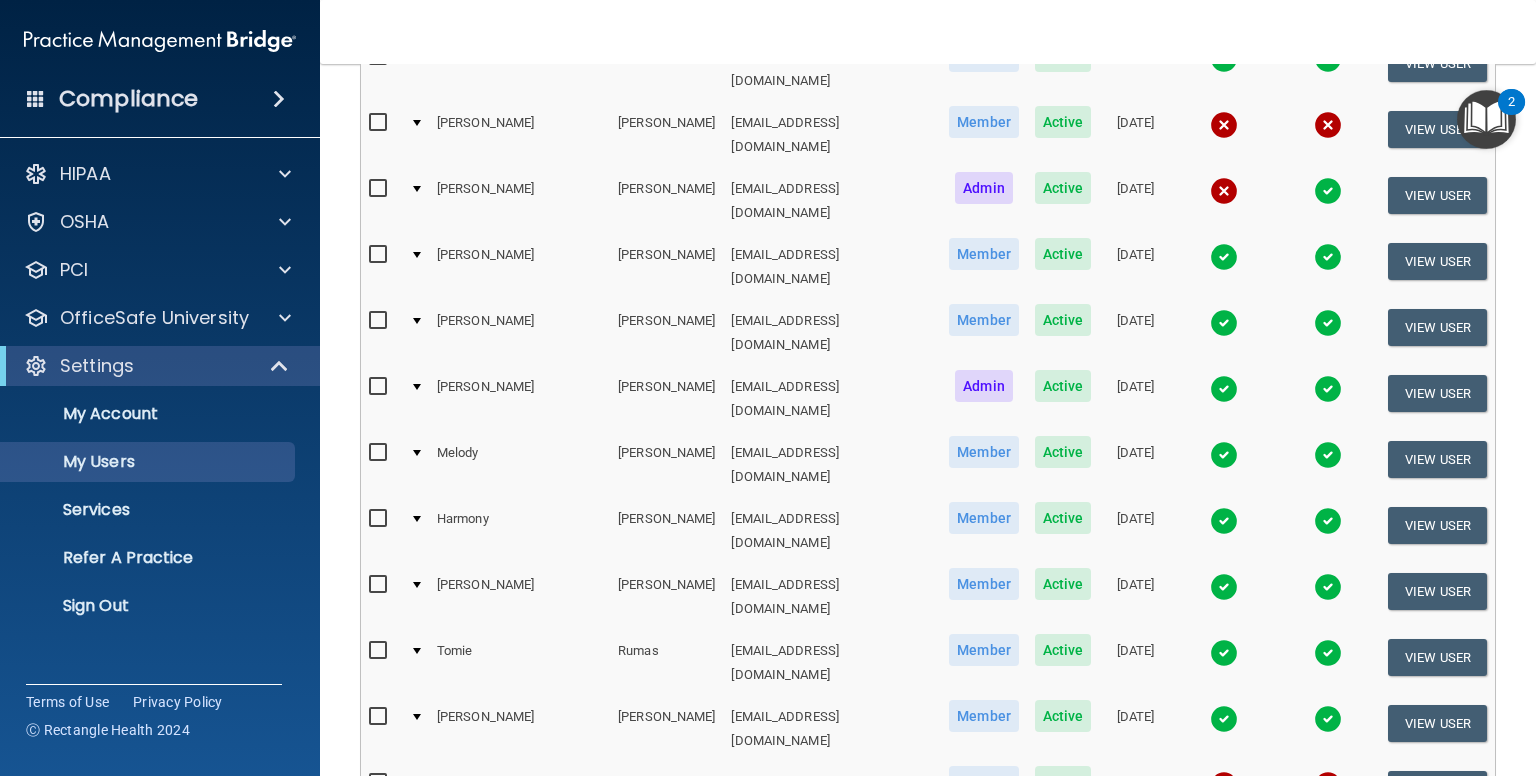 click at bounding box center (1224, 917) 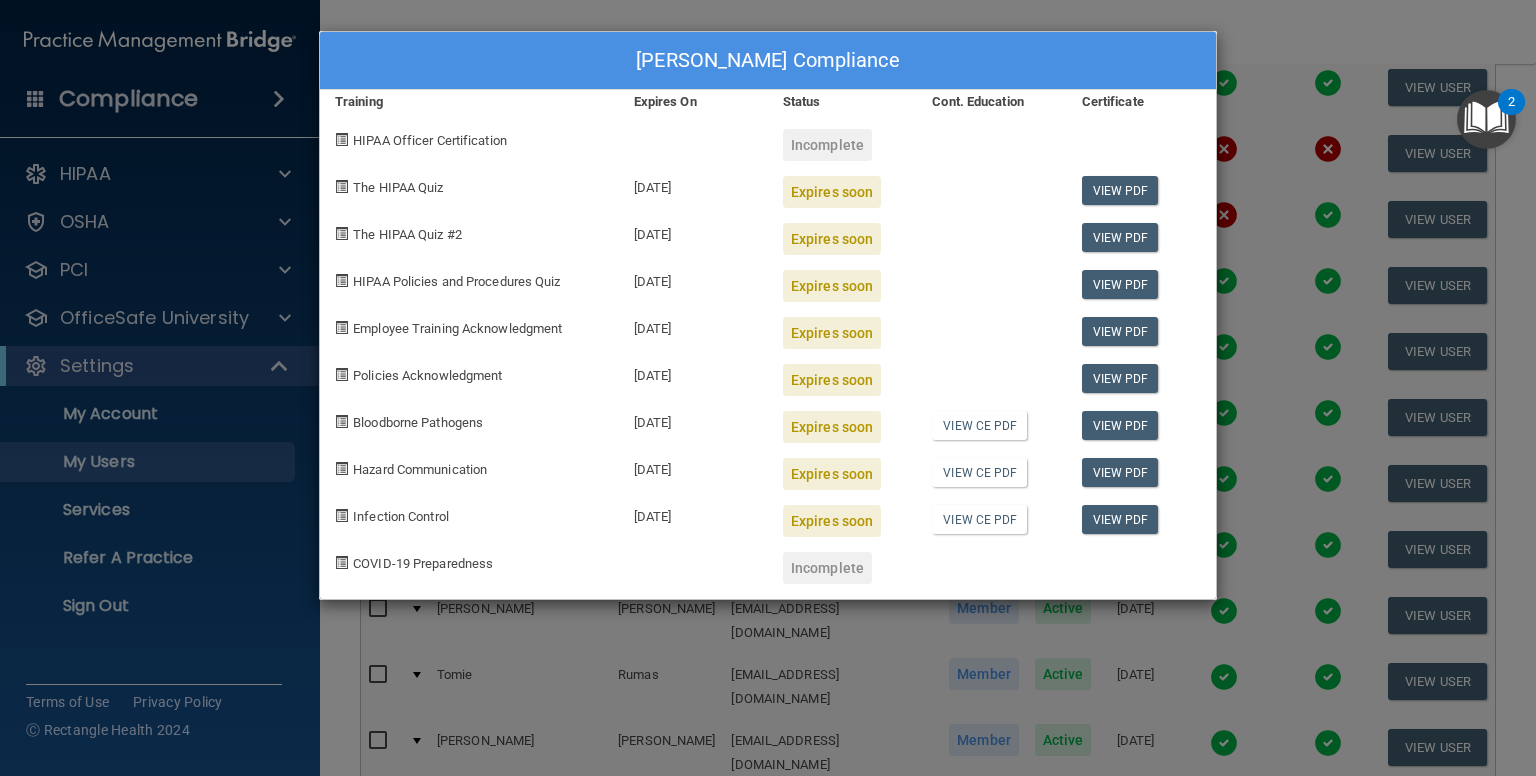 click on "[PERSON_NAME] Compliance      Training   Expires On   Status   Cont. Education   Certificate         HIPAA Officer Certification             Incomplete                      The HIPAA Quiz      [DATE]       Expires soon              View PDF         The HIPAA Quiz #2      [DATE]       Expires soon              View PDF         HIPAA Policies and Procedures Quiz      [DATE]       Expires soon              View PDF         Employee Training Acknowledgment      [DATE]       Expires soon              View PDF         Policies Acknowledgment      [DATE]       Expires soon              View PDF         Bloodborne Pathogens      [DATE]       Expires soon        View CE PDF       View PDF         Hazard Communication      [DATE]       Expires soon        View CE PDF       View PDF         Infection Control      [DATE]       Expires soon        View CE PDF       View PDF         COVID-19 Preparedness             Incomplete" at bounding box center (768, 388) 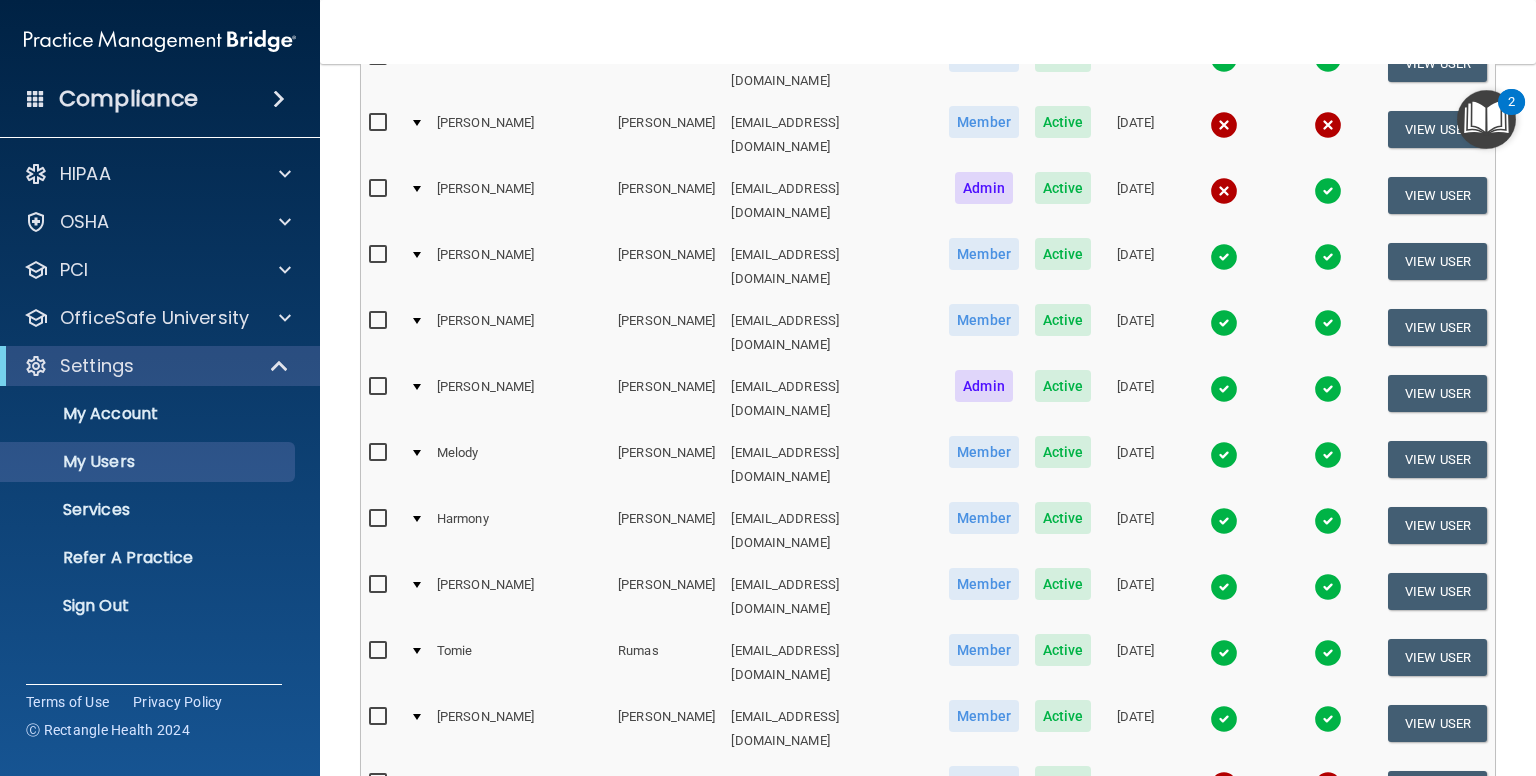 click at bounding box center [1224, 785] 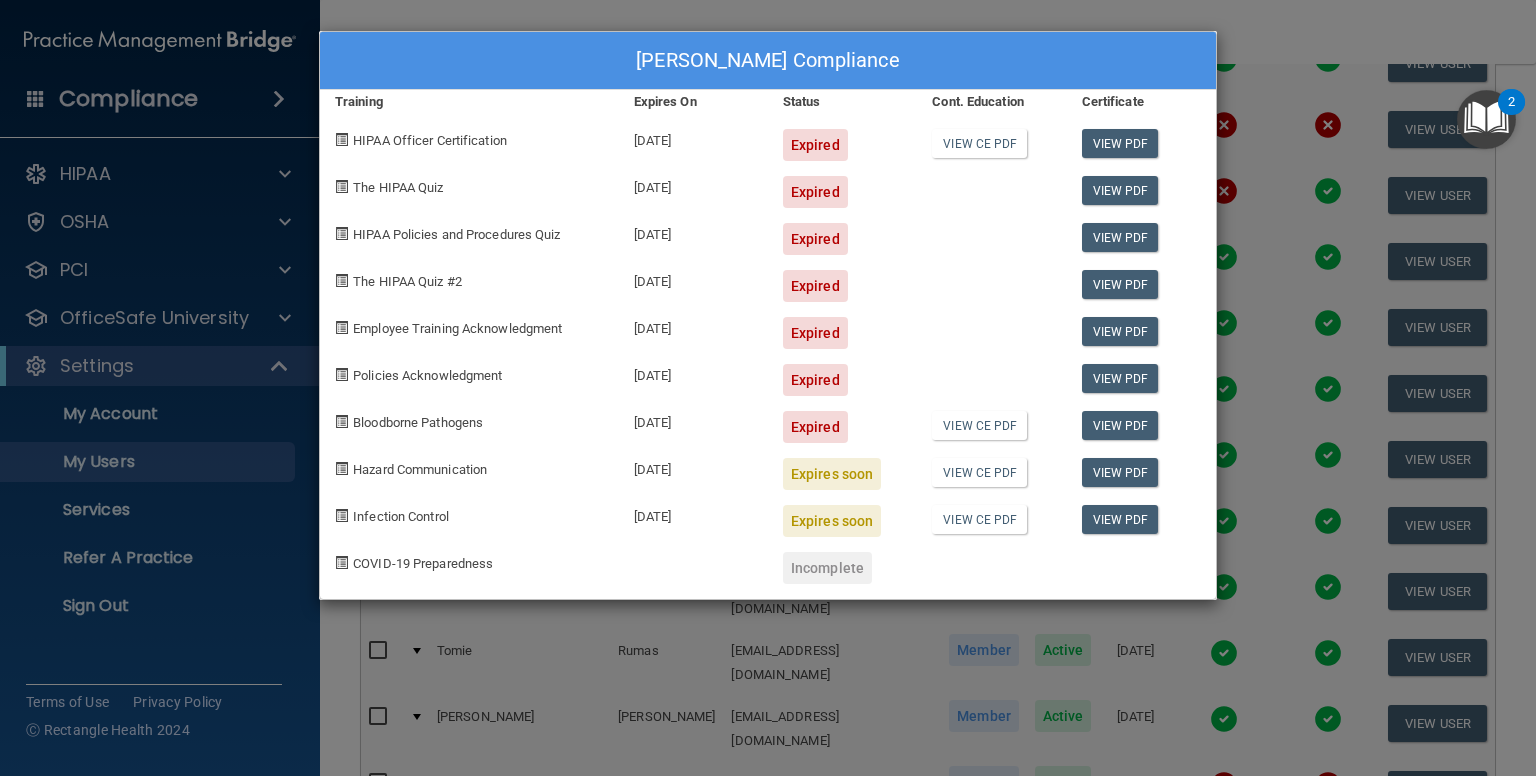 click on "[PERSON_NAME] Compliance      Training   Expires On   Status   Cont. Education   Certificate         HIPAA Officer Certification      [DATE]       Expired        View CE PDF       View PDF         The HIPAA Quiz      [DATE]       Expired              View PDF         HIPAA Policies and Procedures Quiz      [DATE]       Expired              View PDF         The HIPAA Quiz #2      [DATE]       Expired              View PDF         Employee Training Acknowledgment      [DATE]       Expired              View PDF         Policies Acknowledgment      [DATE]       Expired              View PDF         Bloodborne Pathogens      [DATE]       Expired        View CE PDF       View PDF         Hazard Communication      [DATE]       Expires soon        View CE PDF       View PDF         Infection Control      [DATE]       Expires soon        View CE PDF       View PDF         COVID-19 Preparedness             Incomplete" at bounding box center (768, 388) 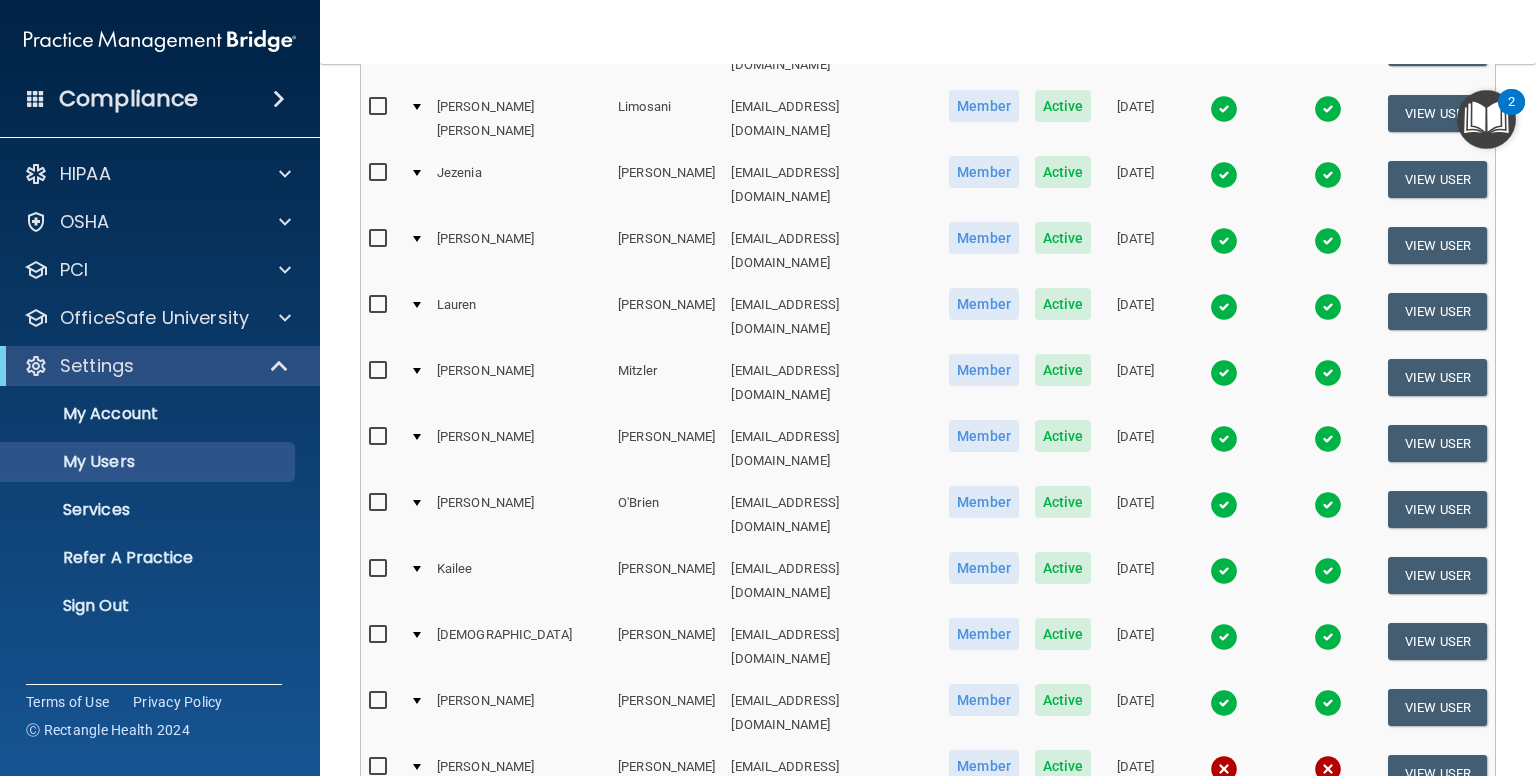 scroll, scrollTop: 2393, scrollLeft: 0, axis: vertical 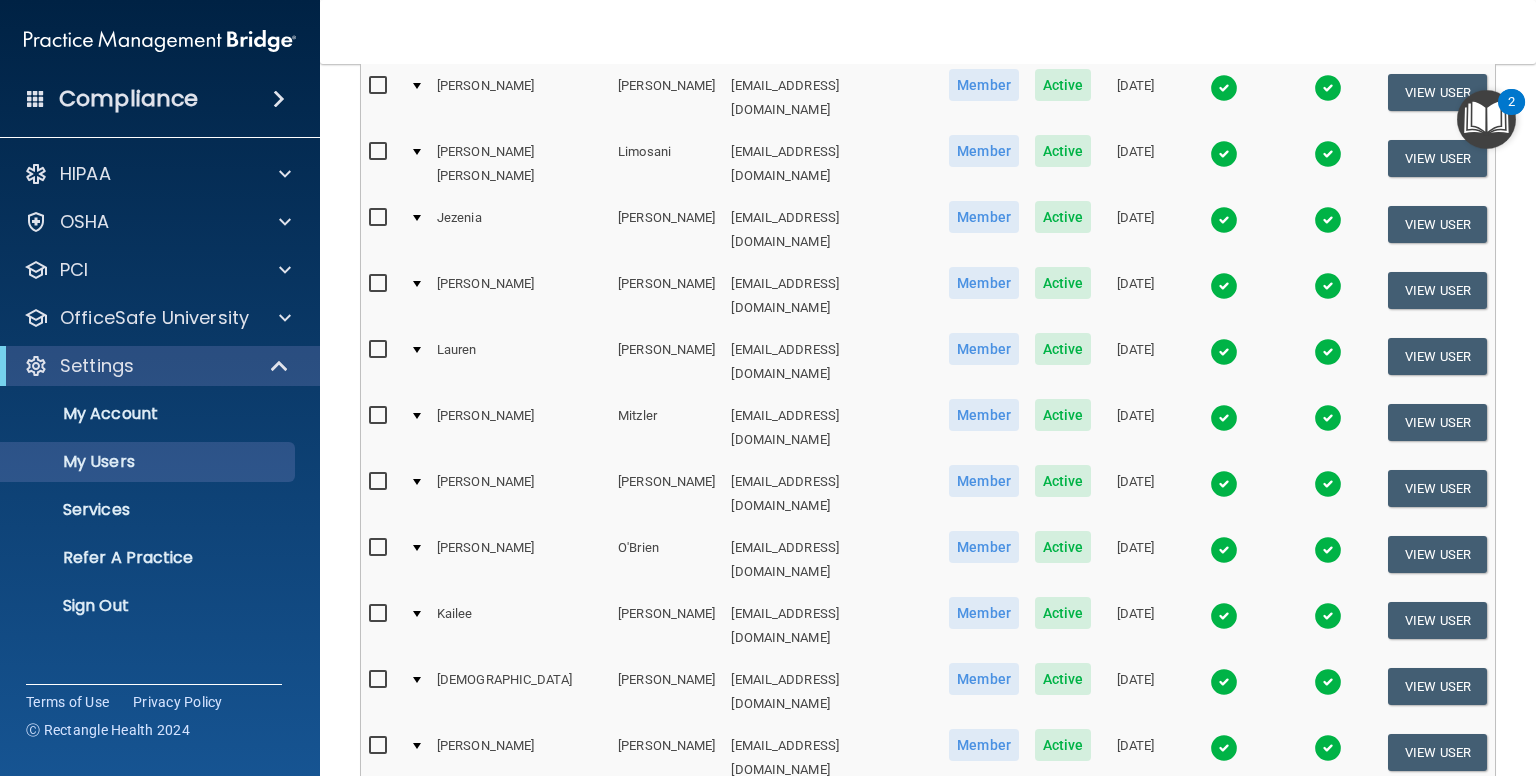 click at bounding box center (1224, 880) 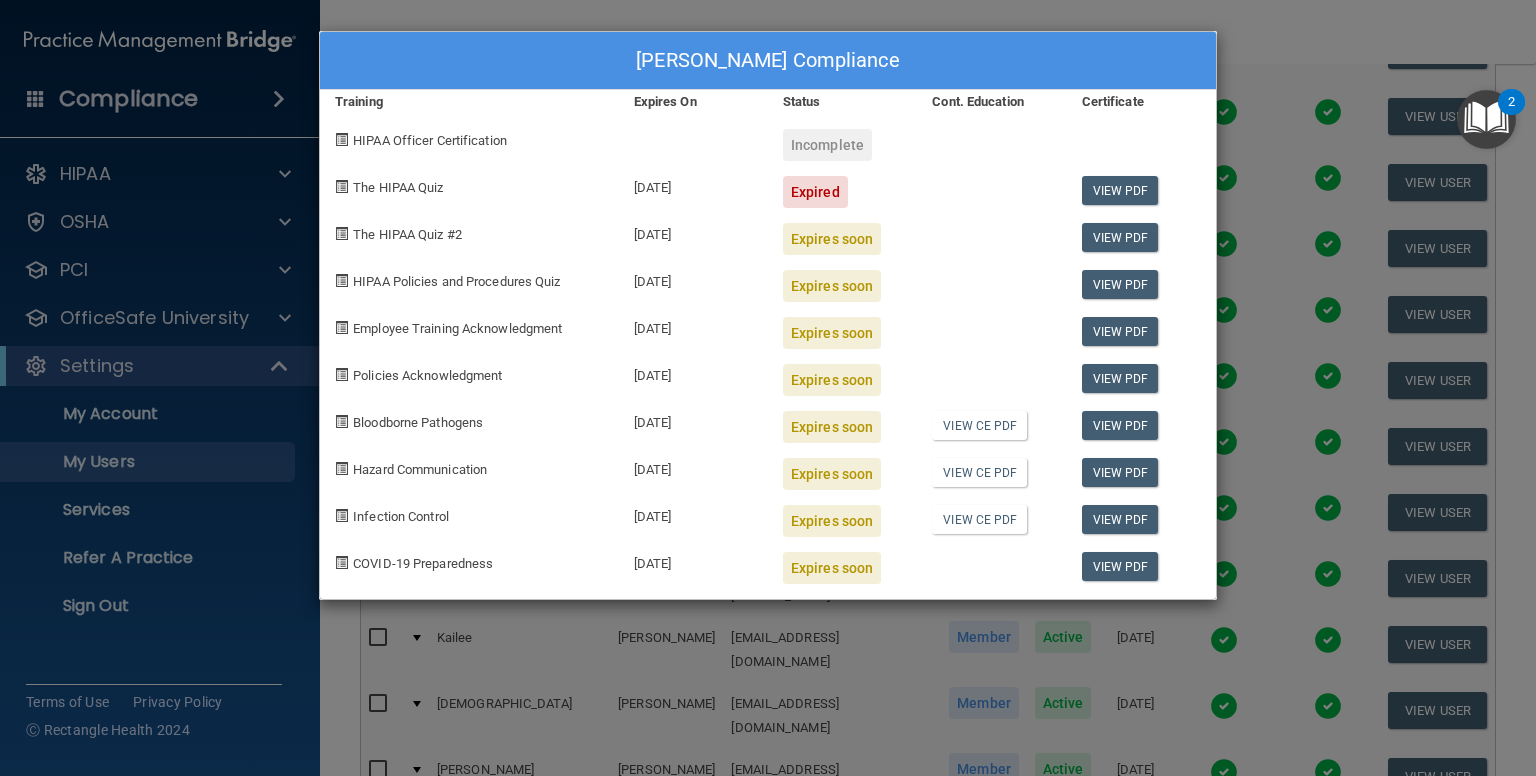 click on "[PERSON_NAME] Compliance      Training   Expires On   Status   Cont. Education   Certificate         HIPAA Officer Certification             Incomplete                      The HIPAA Quiz      [DATE]       Expired              View PDF         The HIPAA Quiz #2      [DATE]       Expires soon              View PDF         HIPAA Policies and Procedures Quiz      [DATE]       Expires soon              View PDF         Employee Training Acknowledgment      [DATE]       Expires soon              View PDF         Policies Acknowledgment      [DATE]       Expires soon              View PDF         Bloodborne Pathogens      [DATE]       Expires soon        View CE PDF       View PDF         Hazard Communication      [DATE]       Expires soon        View CE PDF       View PDF         Infection Control      [DATE]       Expires soon        View CE PDF       View PDF         COVID-19 Preparedness      [DATE]       Expires soon              View PDF" at bounding box center (768, 388) 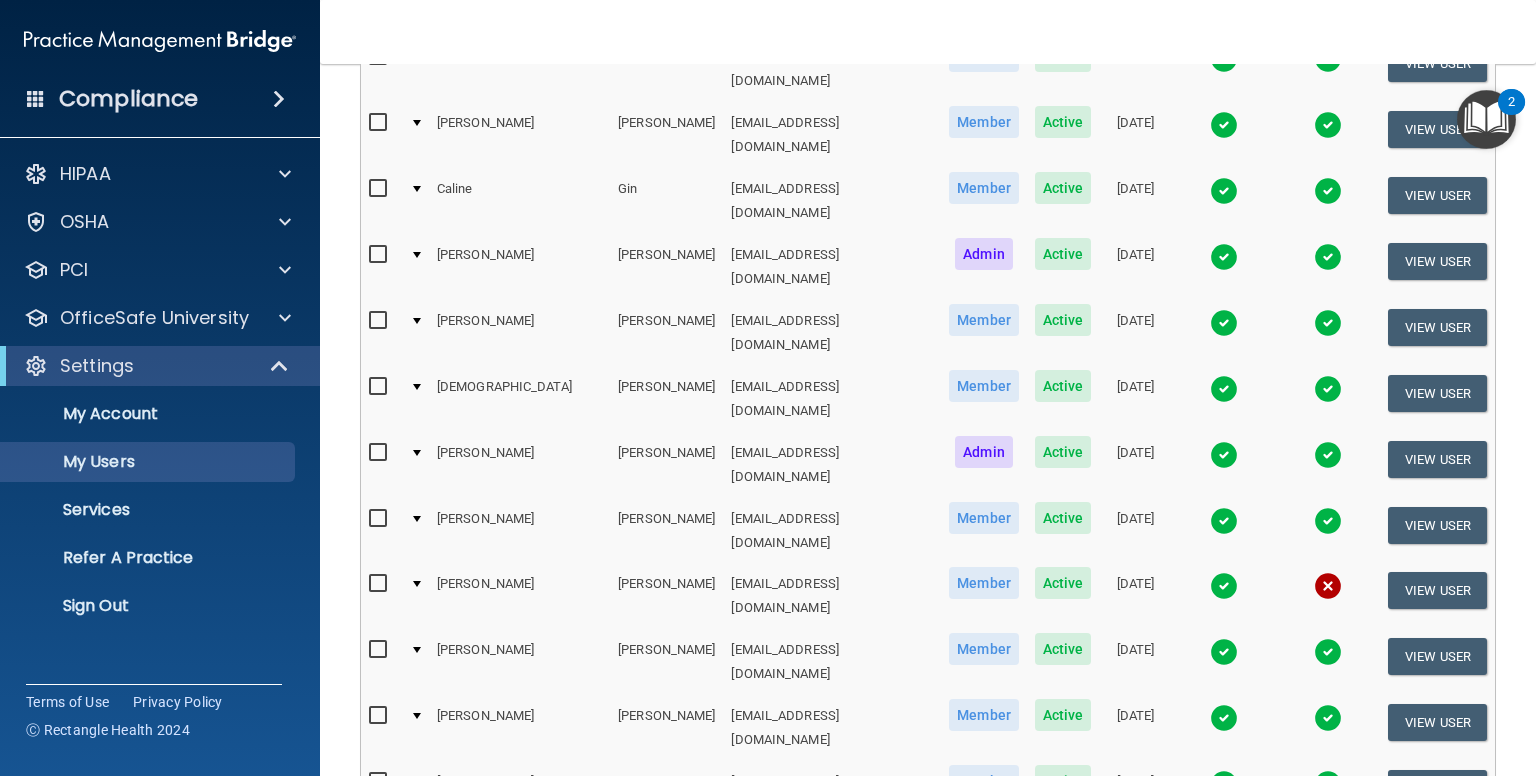 scroll, scrollTop: 1561, scrollLeft: 0, axis: vertical 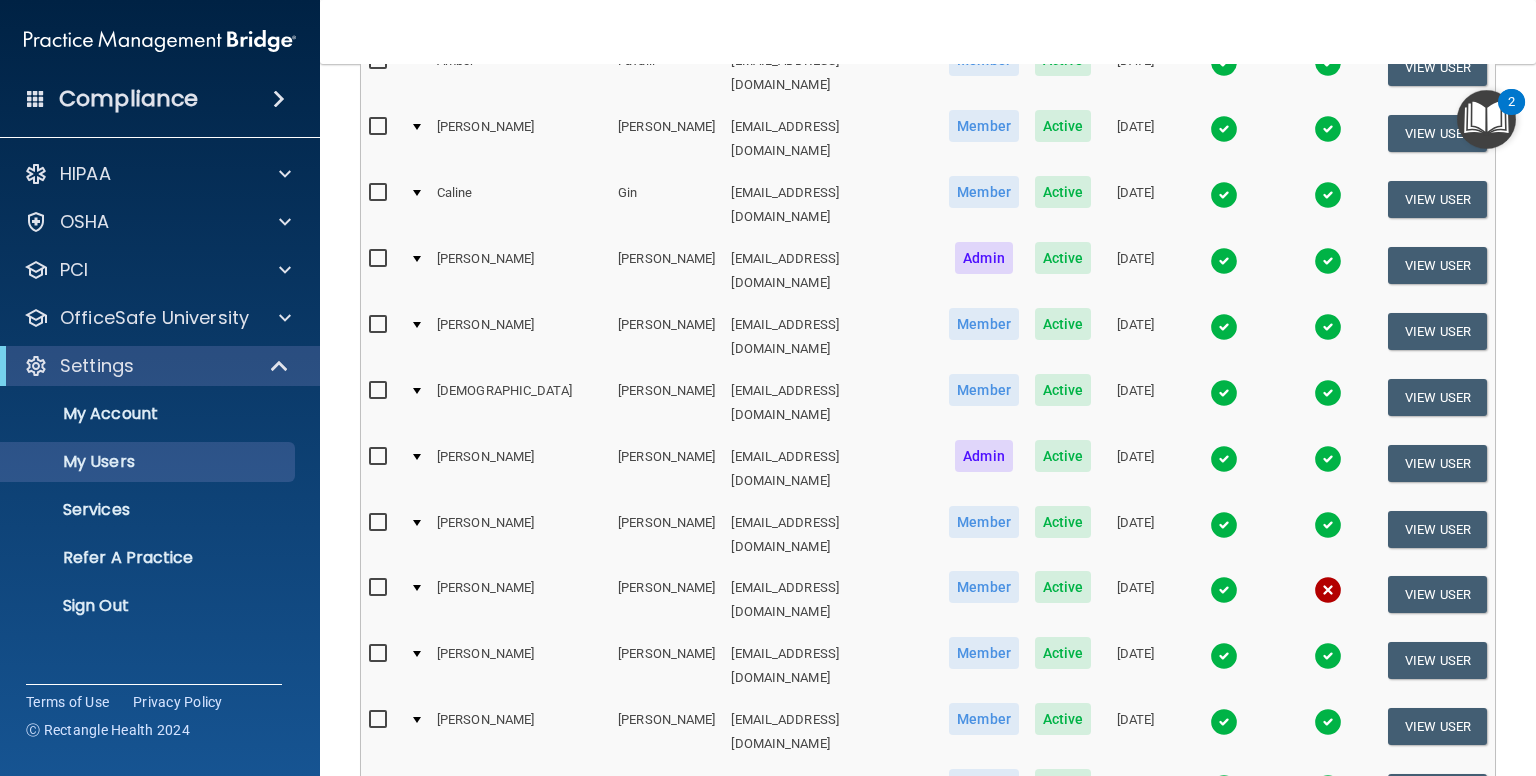 click at bounding box center (1328, 590) 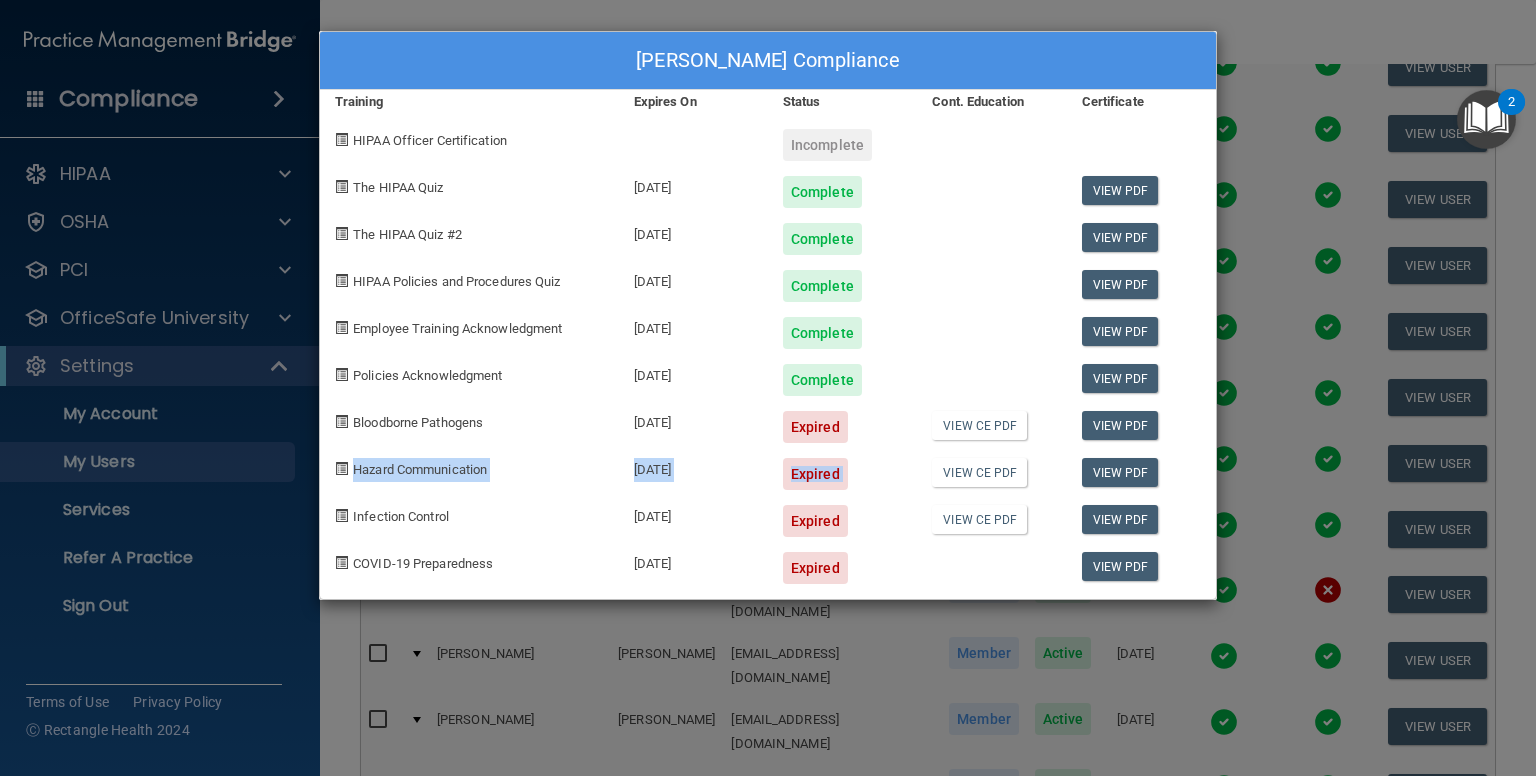 drag, startPoint x: 1524, startPoint y: 452, endPoint x: 1524, endPoint y: 426, distance: 26 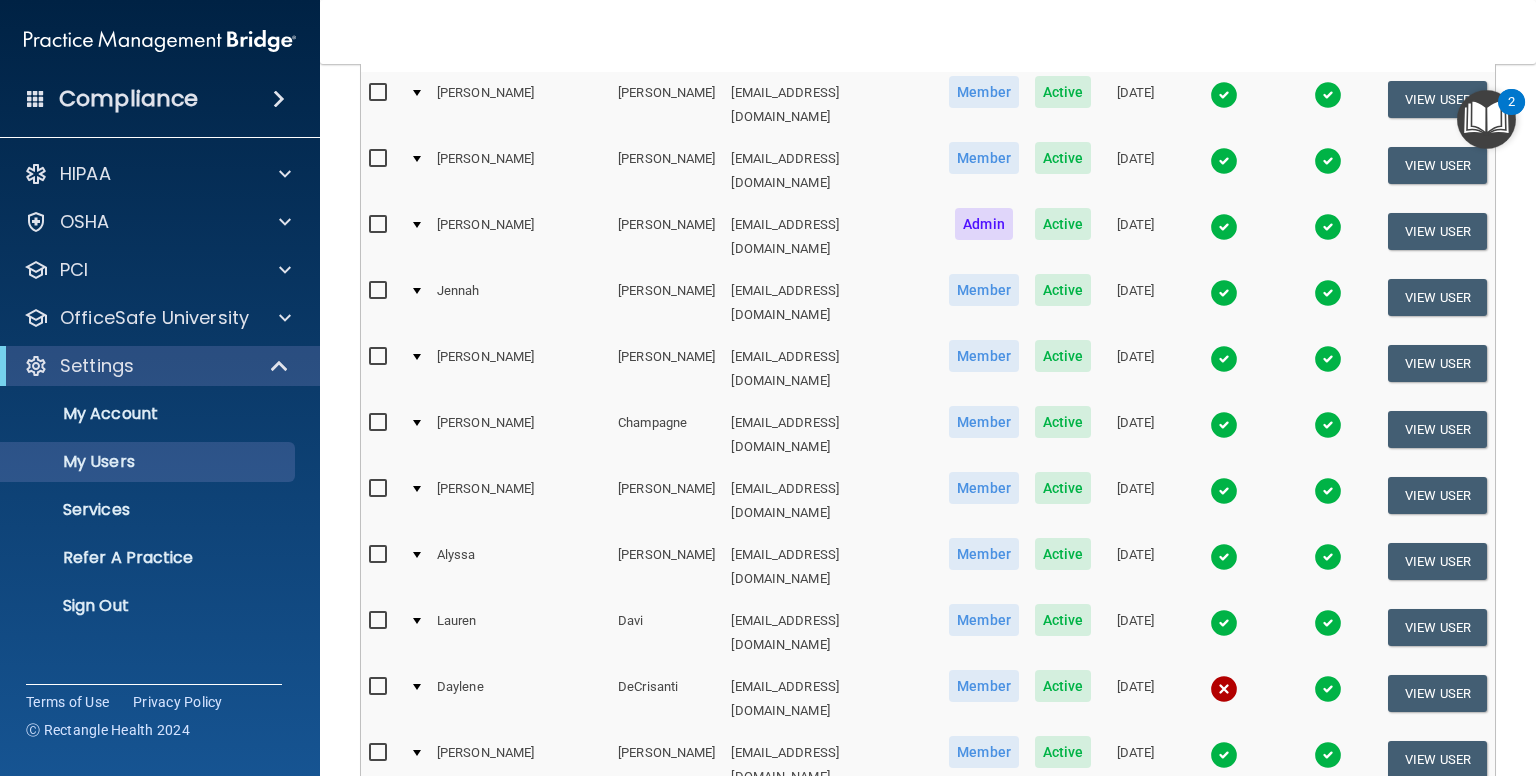 scroll, scrollTop: 450, scrollLeft: 0, axis: vertical 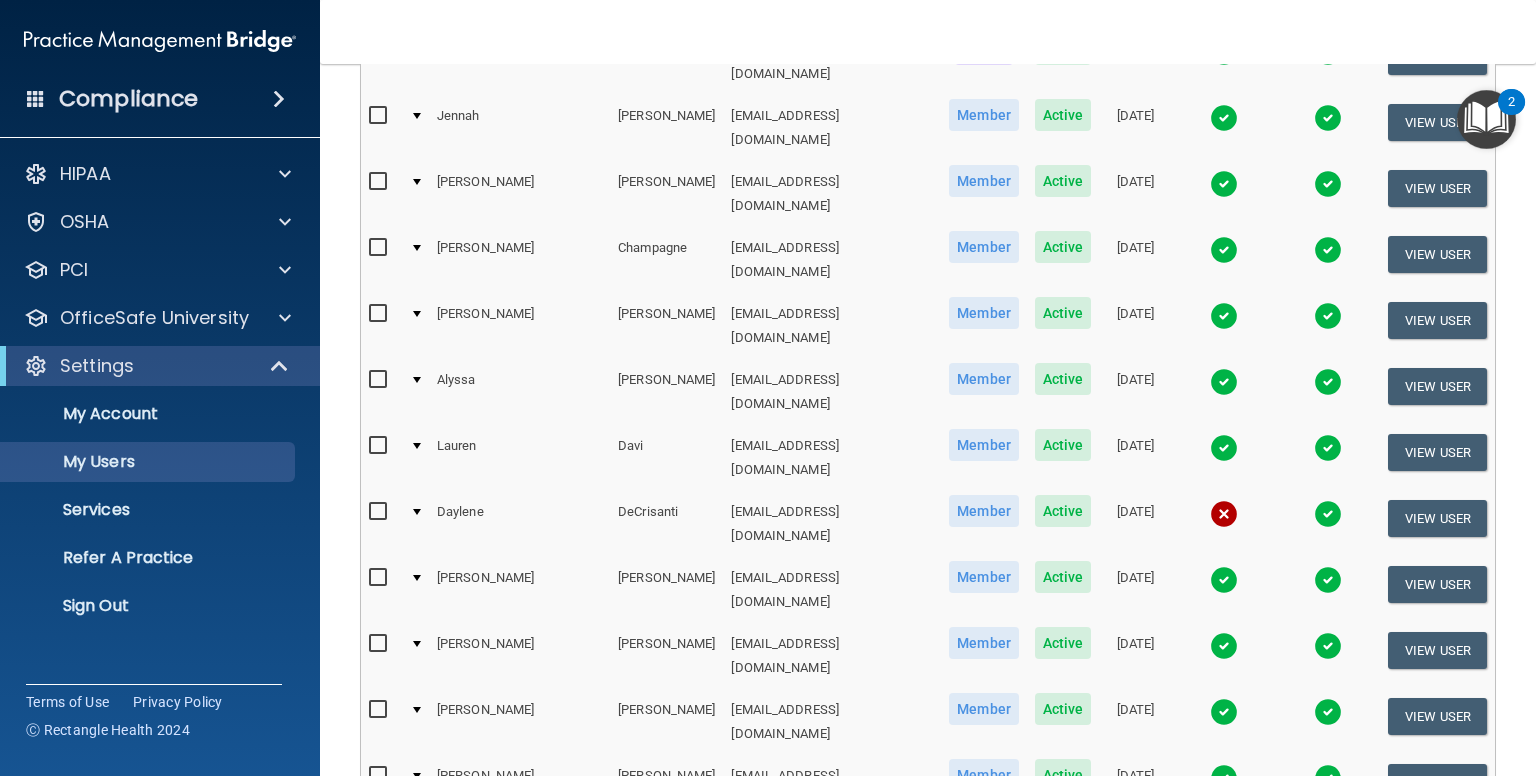 click at bounding box center [1224, 514] 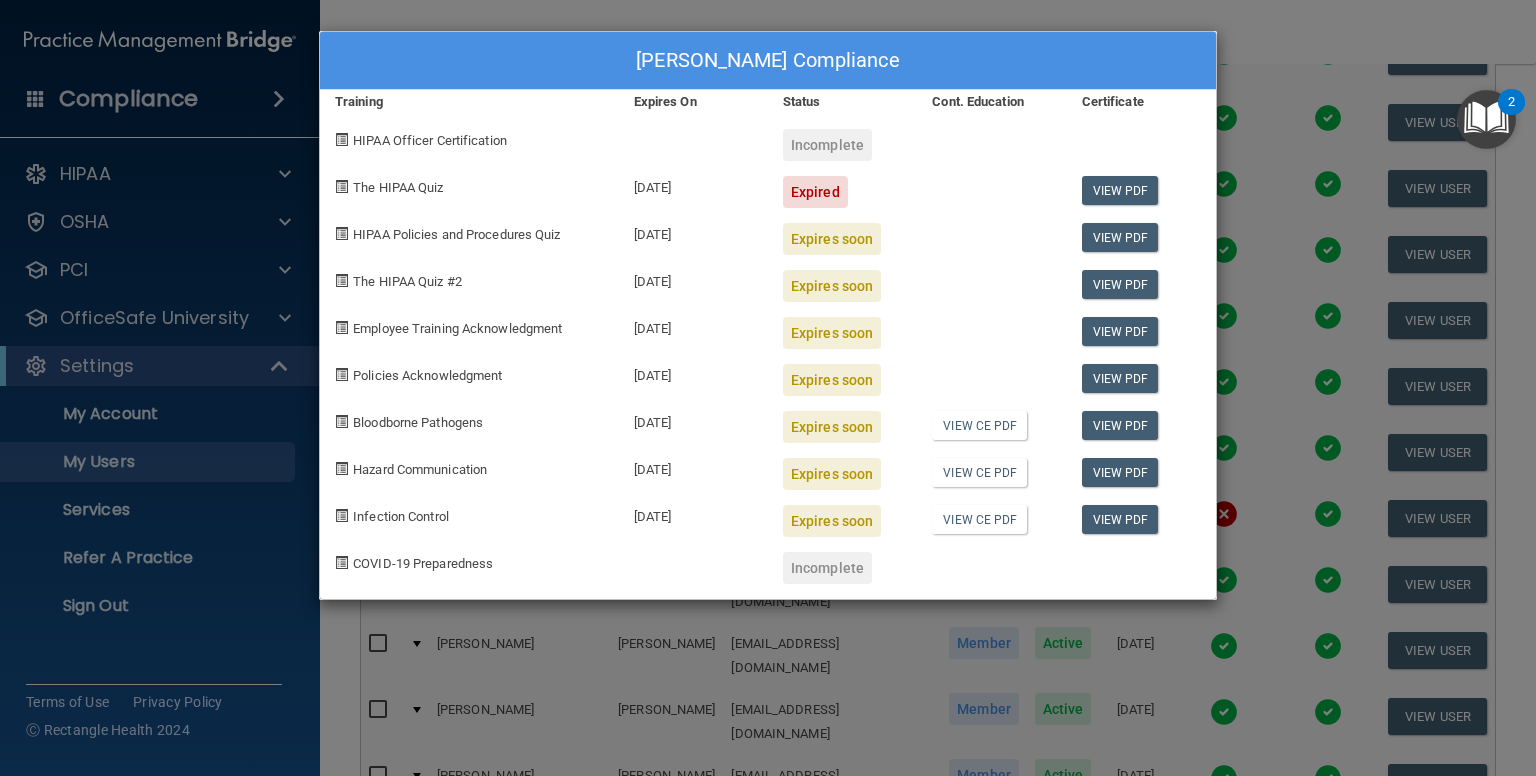 click on "[PERSON_NAME] Compliance      Training   Expires On   Status   Cont. Education   Certificate         HIPAA Officer Certification             Incomplete                      The HIPAA Quiz      [DATE]       Expired              View PDF         HIPAA Policies and Procedures Quiz      [DATE]       Expires soon              View PDF         The HIPAA Quiz #2      [DATE]       Expires soon              View PDF         Employee Training Acknowledgment      [DATE]       Expires soon              View PDF         Policies Acknowledgment      [DATE]       Expires soon              View PDF         Bloodborne Pathogens      [DATE]       Expires soon        View CE PDF       View PDF         Hazard Communication      [DATE]       Expires soon        View CE PDF       View PDF         Infection Control      [DATE]       Expires soon        View CE PDF       View PDF         COVID-19 Preparedness             Incomplete" at bounding box center [768, 388] 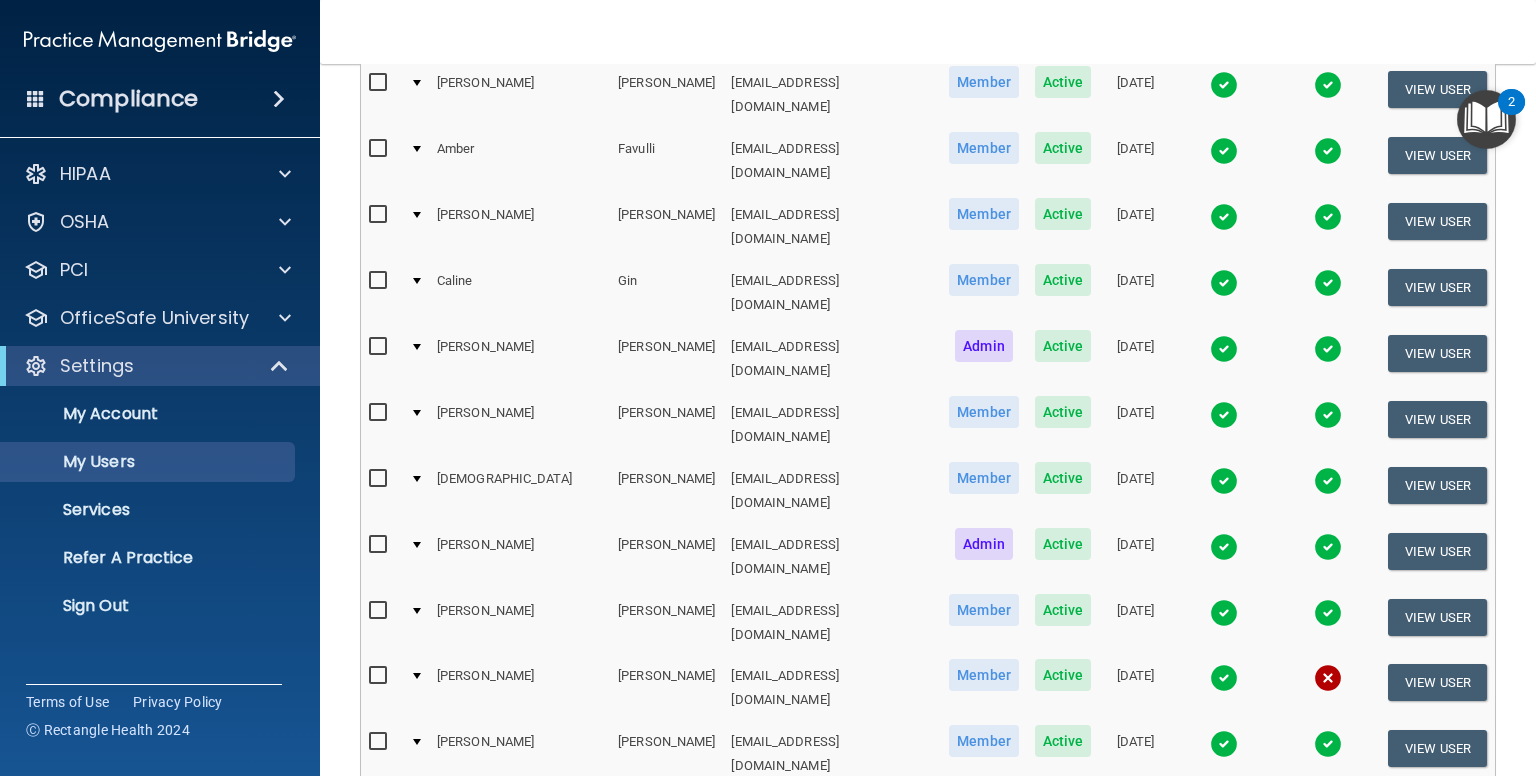 scroll, scrollTop: 1451, scrollLeft: 0, axis: vertical 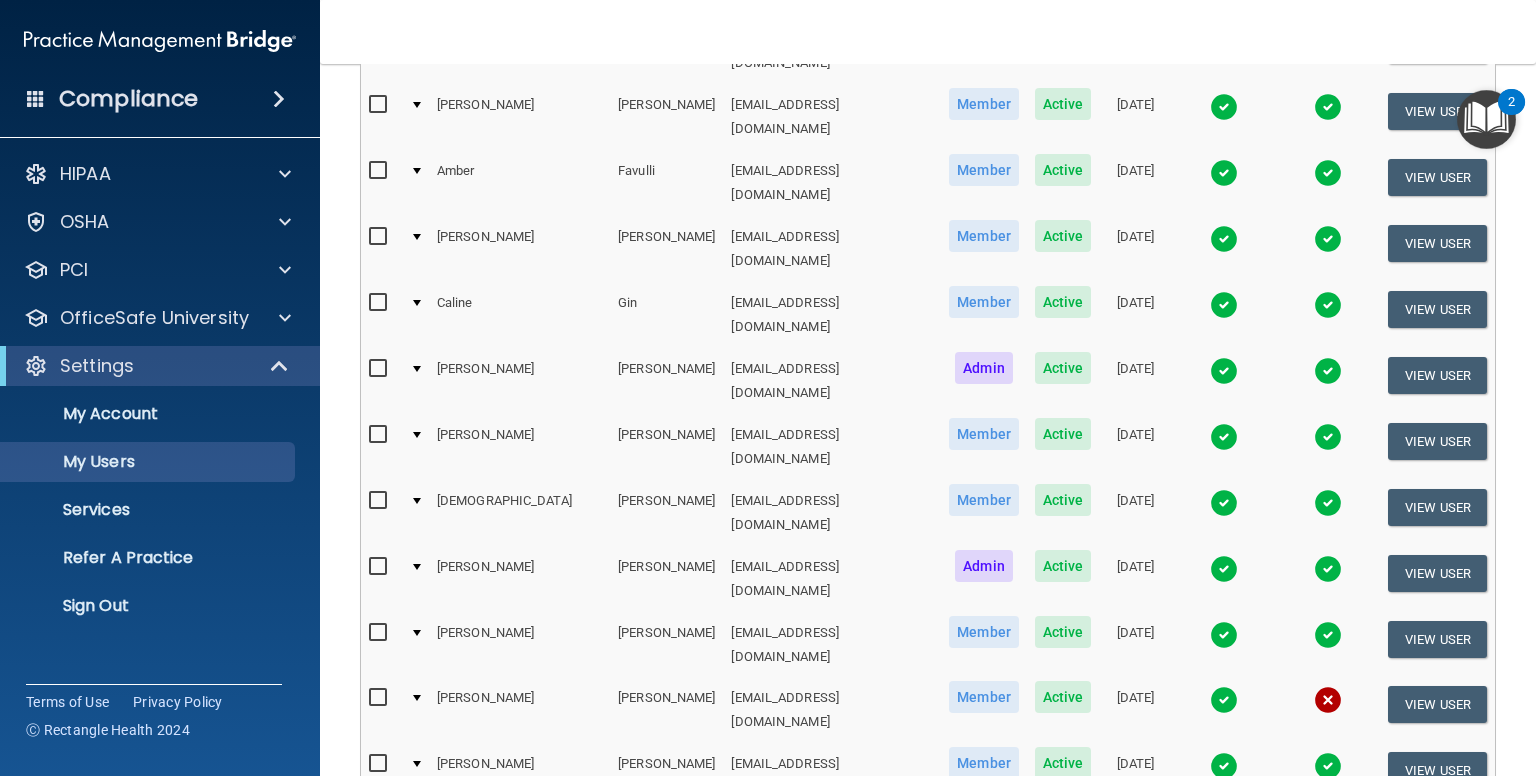 click at bounding box center [1328, 700] 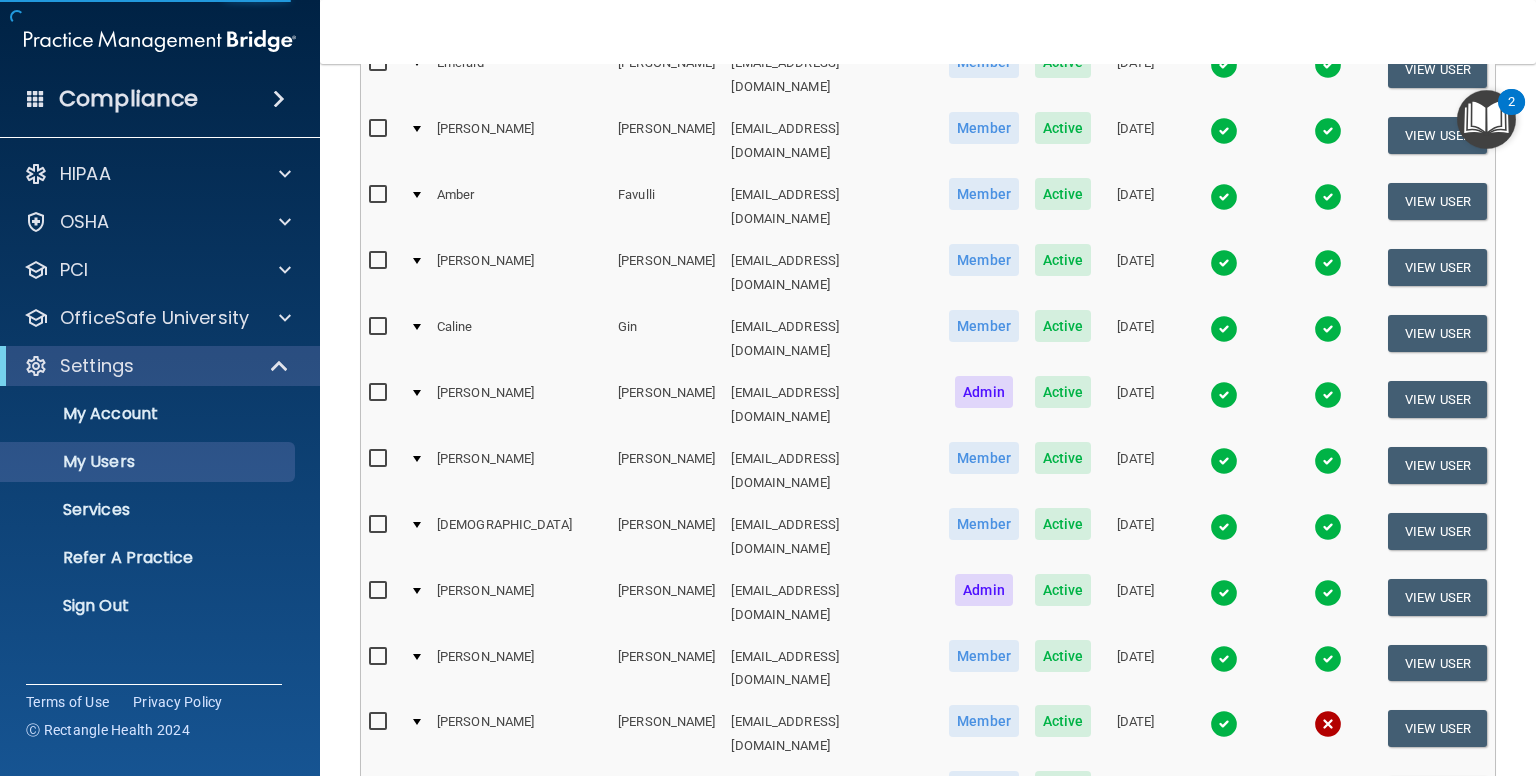 click at bounding box center (1328, 724) 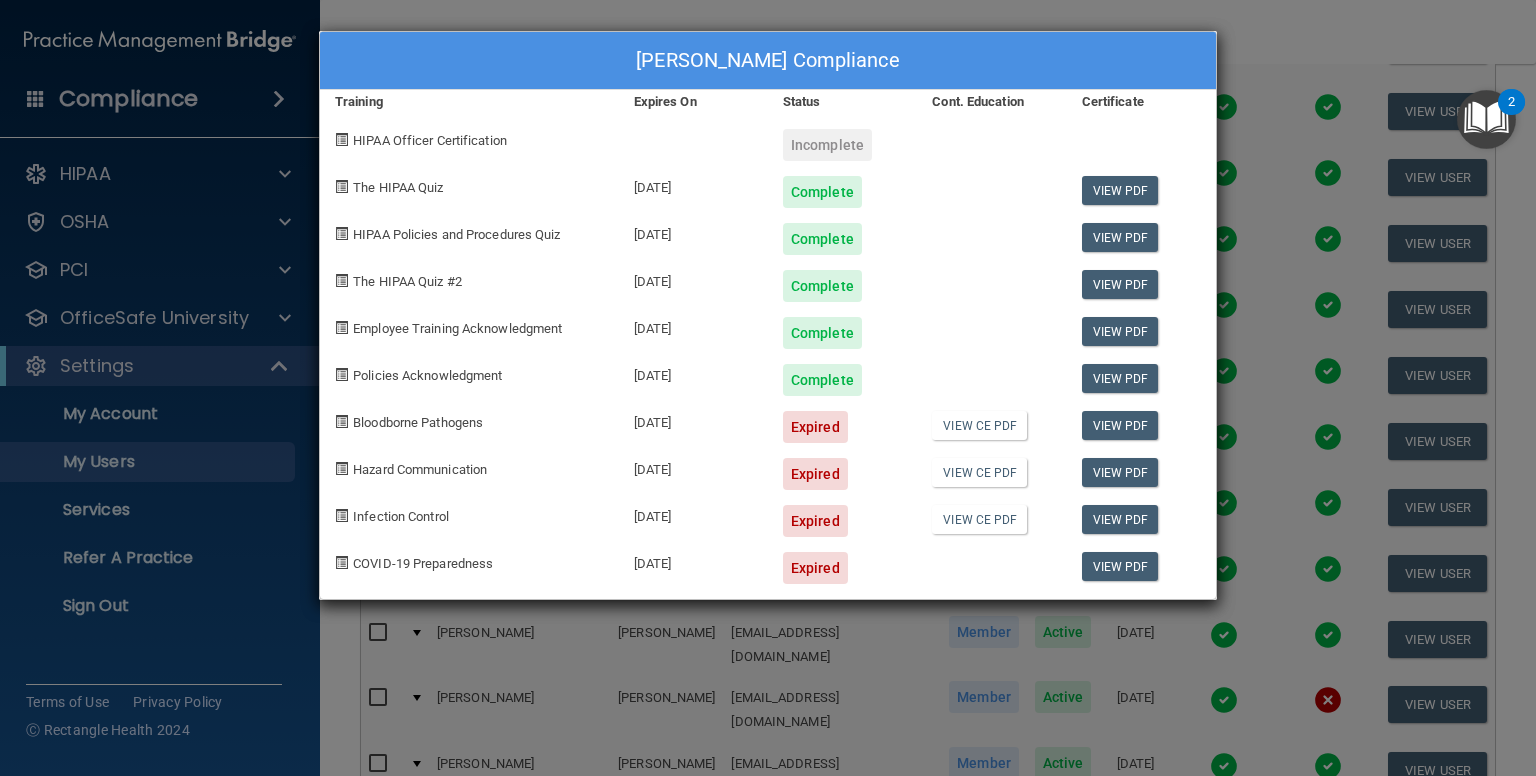 click on "[PERSON_NAME] Compliance      Training   Expires On   Status   Cont. Education   Certificate         HIPAA Officer Certification             Incomplete                      The HIPAA Quiz      [DATE]       Complete              View PDF         HIPAA Policies and Procedures Quiz      [DATE]       Complete              View PDF         The HIPAA Quiz #2      [DATE]       Complete              View PDF         Employee Training Acknowledgment      [DATE]       Complete              View PDF         Policies Acknowledgment      [DATE]       Complete              View PDF         Bloodborne Pathogens      [DATE]       Expired        View CE PDF       View PDF         Hazard Communication      [DATE]       Expired        View CE PDF       View PDF         Infection Control      [DATE]       Expired        View CE PDF       View PDF         COVID-19 Preparedness      [DATE]       Expired              View PDF" at bounding box center [768, 388] 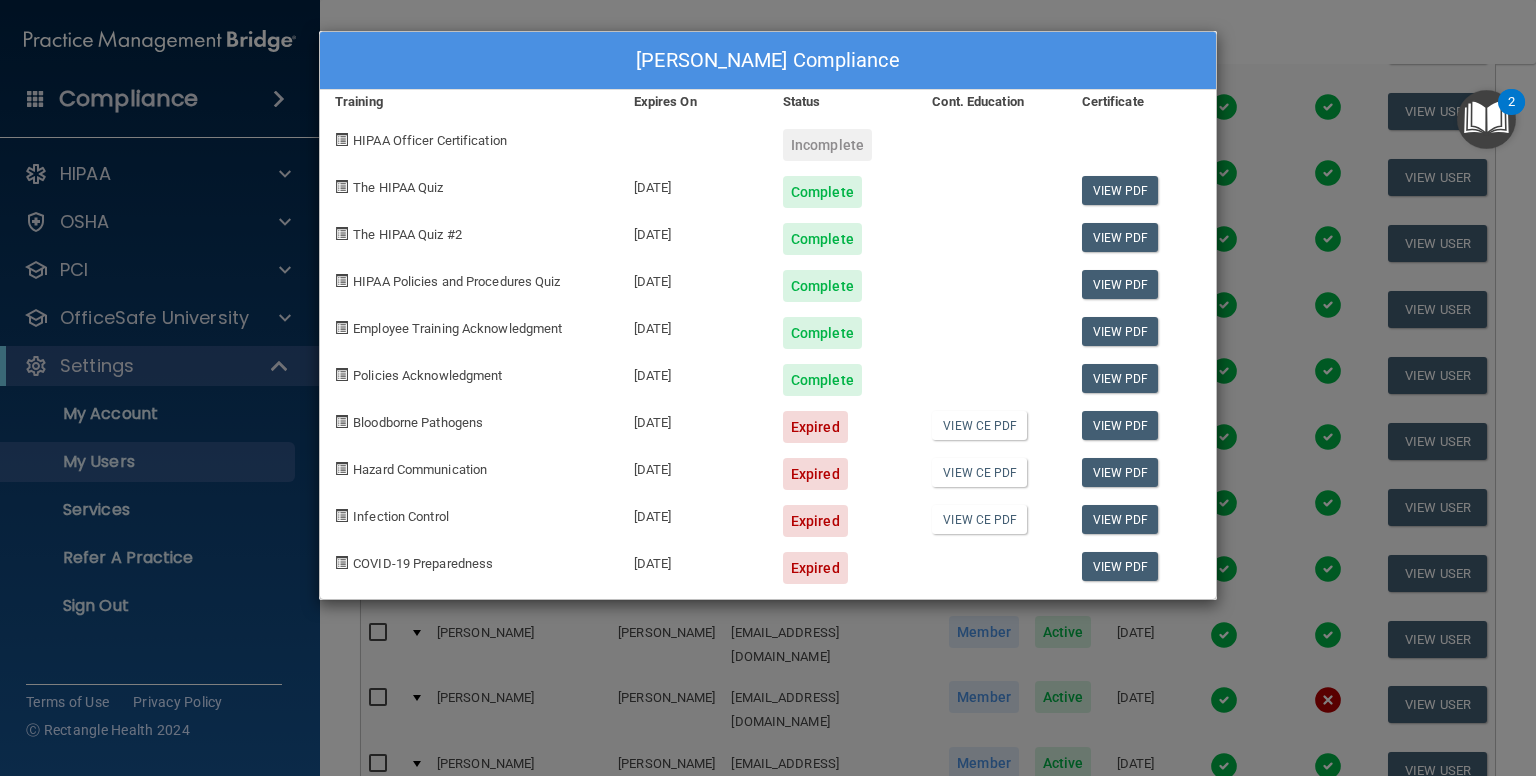 click on "[PERSON_NAME] Compliance      Training   Expires On   Status   Cont. Education   Certificate         HIPAA Officer Certification             Incomplete                      The HIPAA Quiz      [DATE]       Complete              View PDF         The HIPAA Quiz #2      [DATE]       Complete              View PDF         HIPAA Policies and Procedures Quiz      [DATE]       Complete              View PDF         Employee Training Acknowledgment      [DATE]       Complete              View PDF         Policies Acknowledgment      [DATE]       Complete              View PDF         Bloodborne Pathogens      [DATE]       Expired        View CE PDF       View PDF         Hazard Communication      [DATE]       Expired        View CE PDF       View PDF         Infection Control      [DATE]       Expired        View CE PDF       View PDF         COVID-19 Preparedness      [DATE]       Expired              View PDF" at bounding box center (768, 388) 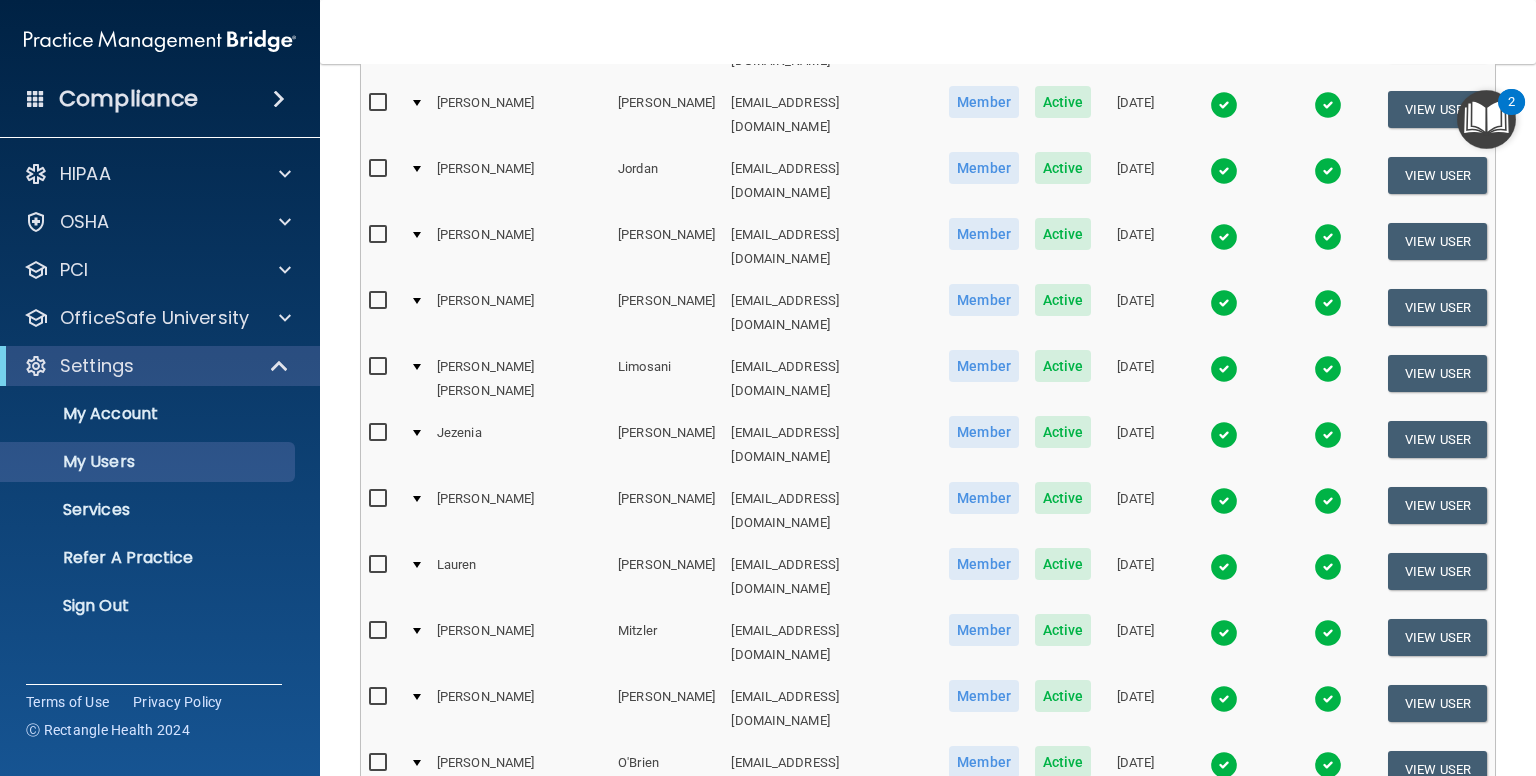 scroll, scrollTop: 2227, scrollLeft: 0, axis: vertical 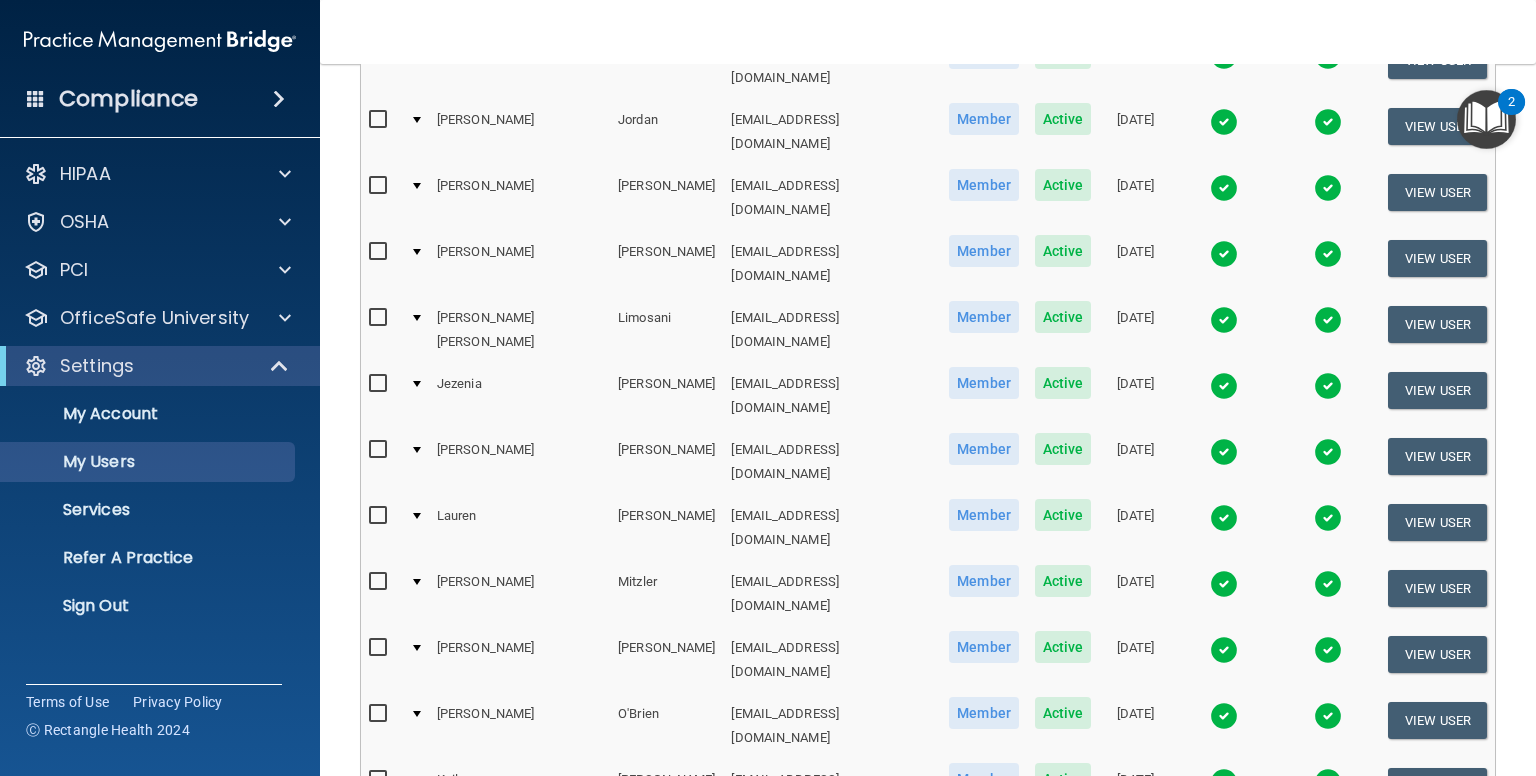 click at bounding box center (1224, 1046) 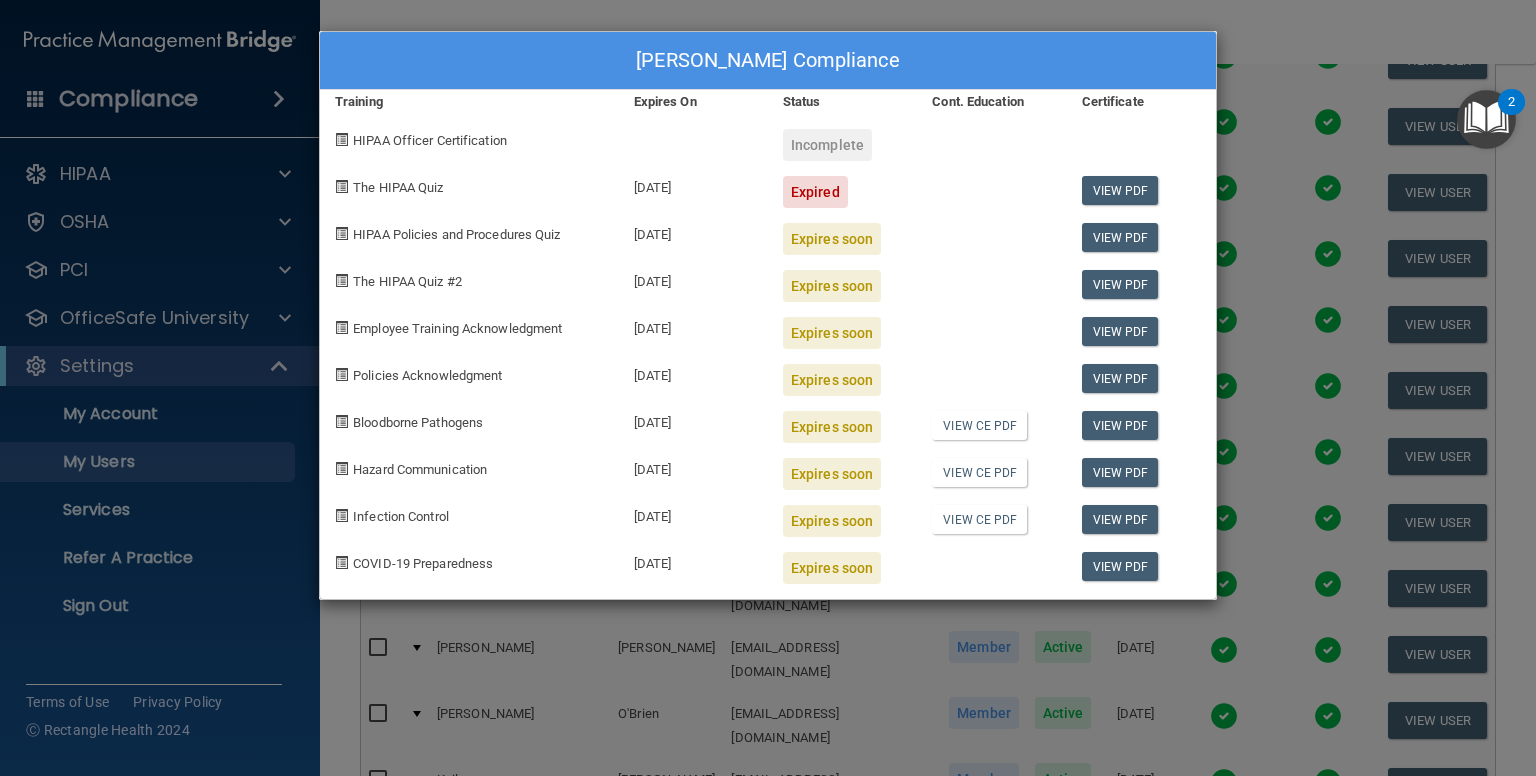 click on "[PERSON_NAME] Compliance      Training   Expires On   Status   Cont. Education   Certificate         HIPAA Officer Certification             Incomplete                      The HIPAA Quiz      [DATE]       Expired              View PDF         HIPAA Policies and Procedures Quiz      [DATE]       Expires soon              View PDF         The HIPAA Quiz #2      [DATE]       Expires soon              View PDF         Employee Training Acknowledgment      [DATE]       Expires soon              View PDF         Policies Acknowledgment      [DATE]       Expires soon              View PDF         Bloodborne Pathogens      [DATE]       Expires soon        View CE PDF       View PDF         Hazard Communication      [DATE]       Expires soon        View CE PDF       View PDF         Infection Control      [DATE]       Expires soon        View CE PDF       View PDF         COVID-19 Preparedness      [DATE]       Expires soon              View PDF" at bounding box center (768, 388) 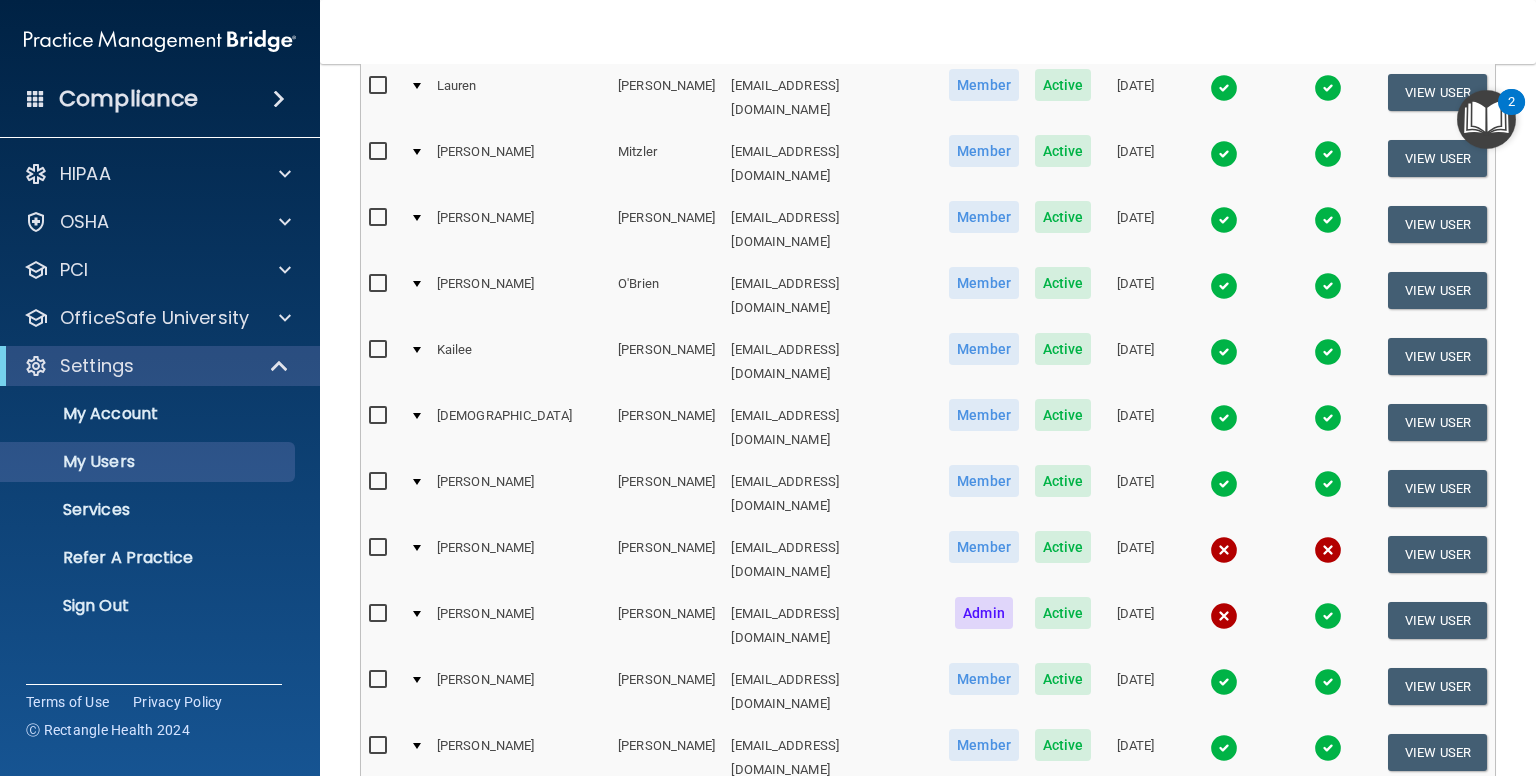 scroll, scrollTop: 2662, scrollLeft: 0, axis: vertical 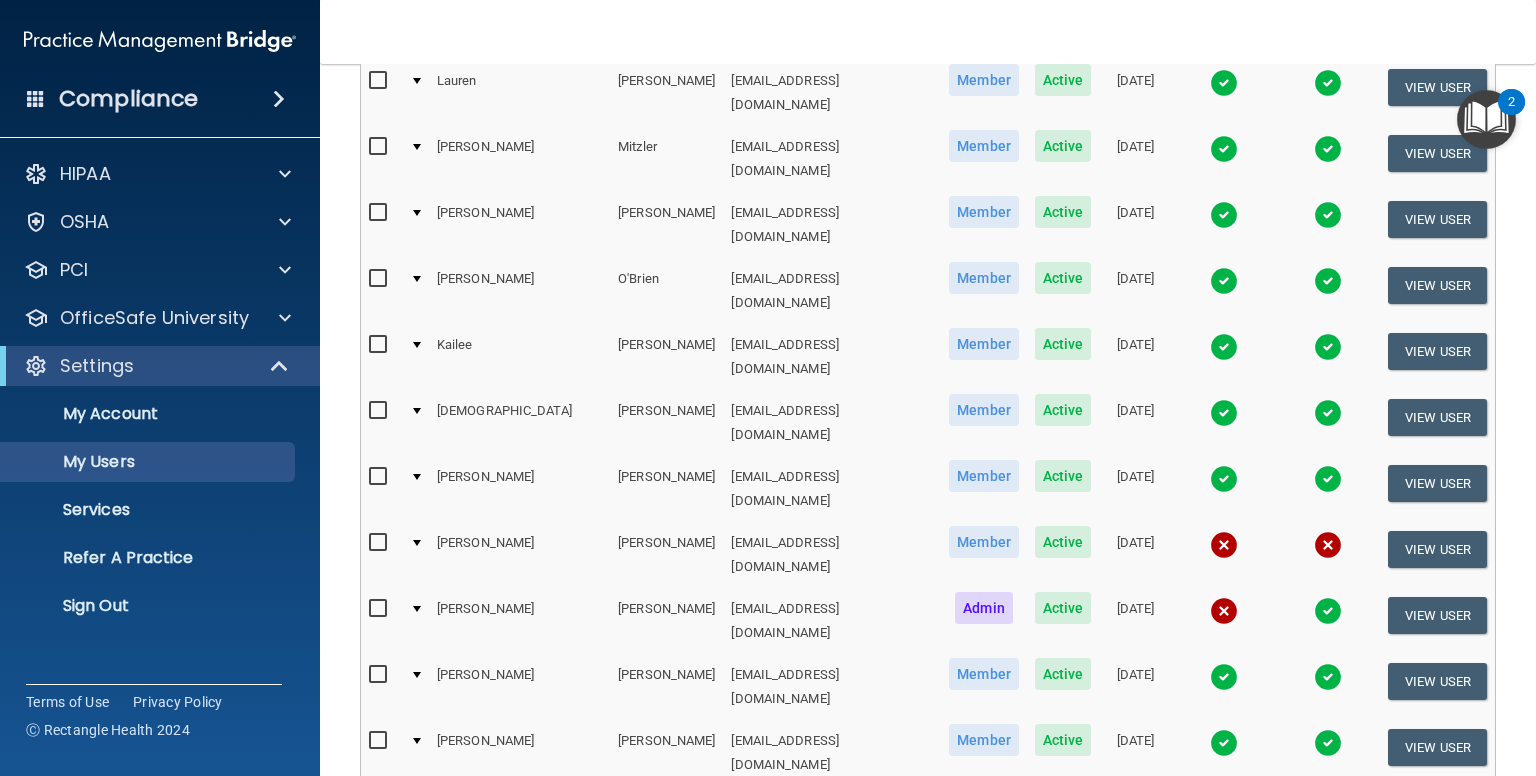 click at bounding box center [1224, 1205] 